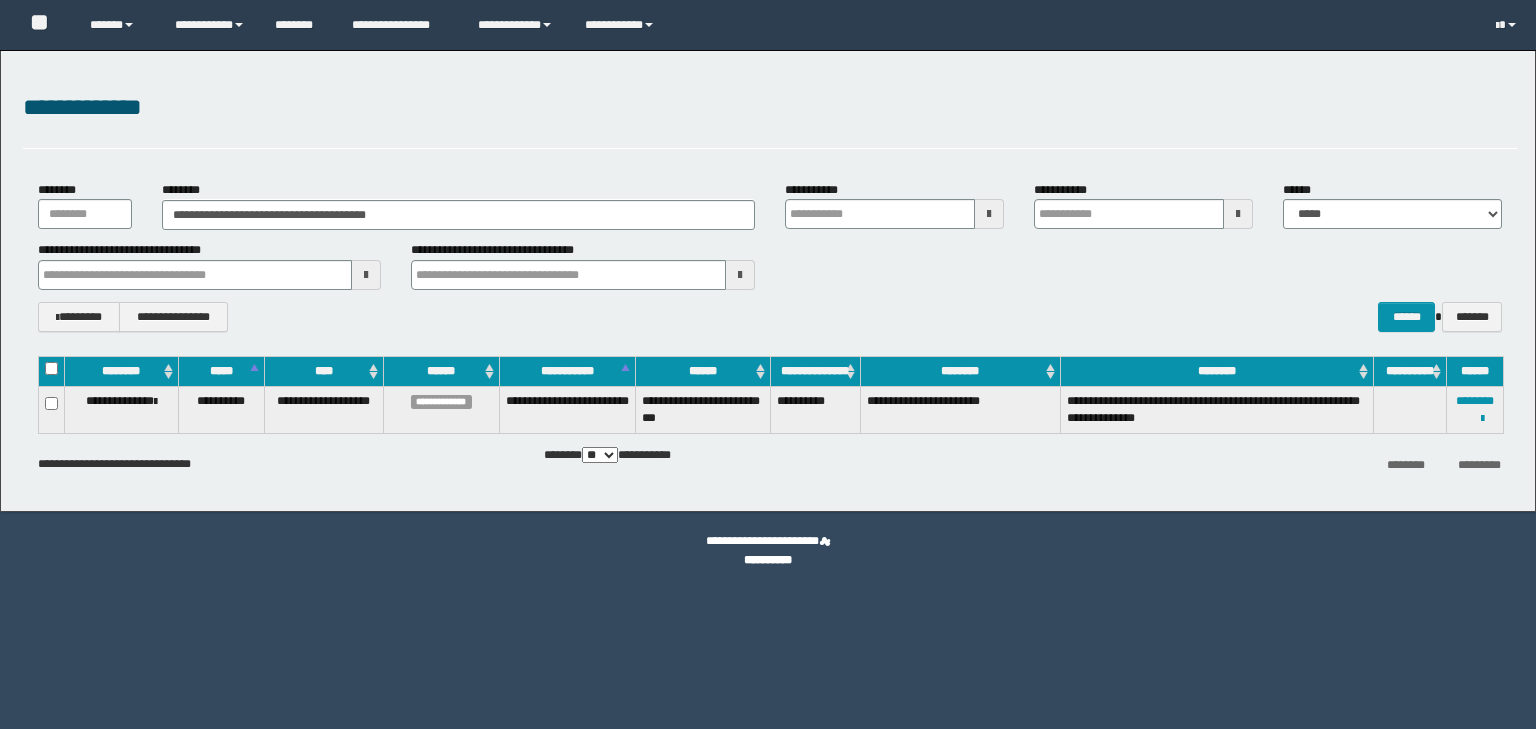 scroll, scrollTop: 0, scrollLeft: 0, axis: both 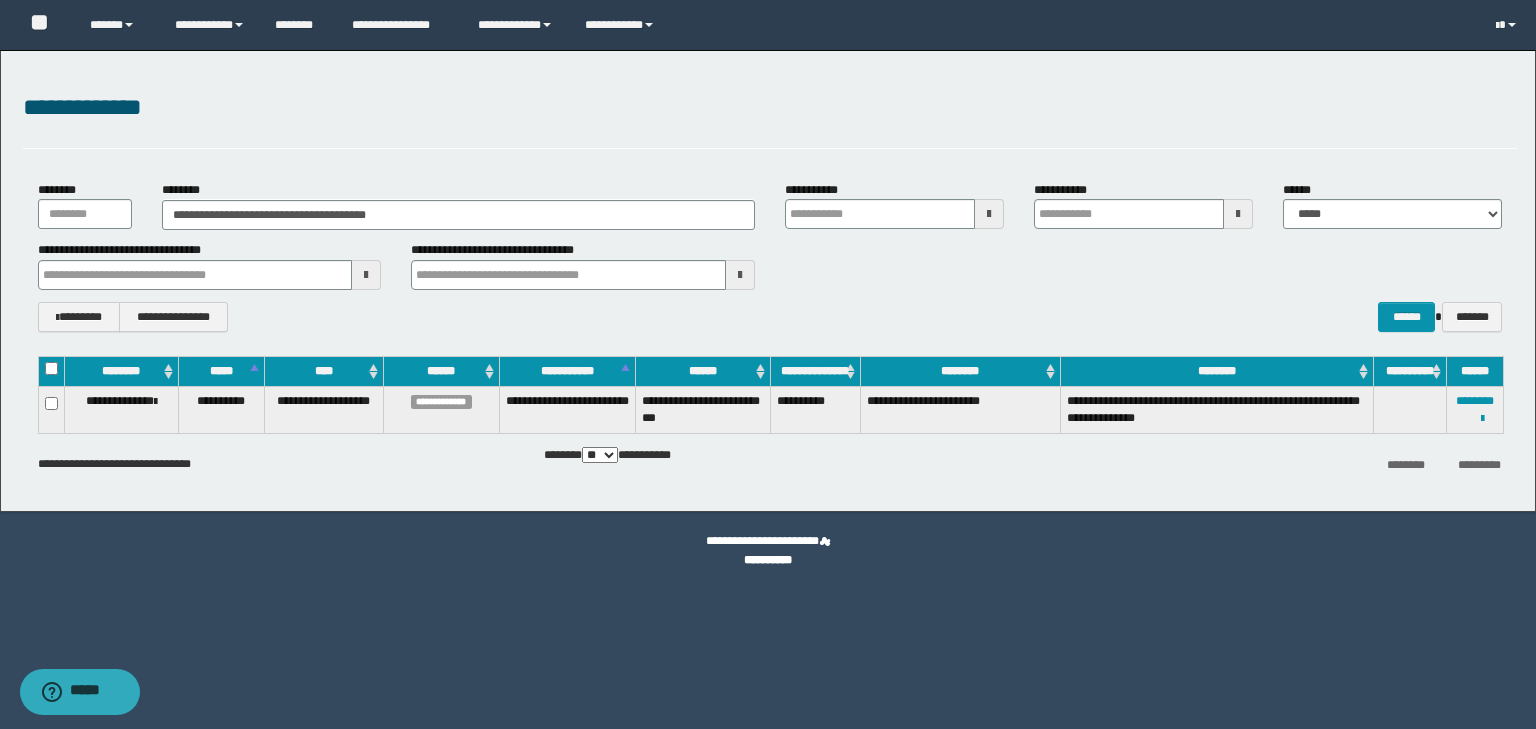 click on "**********" at bounding box center (770, 256) 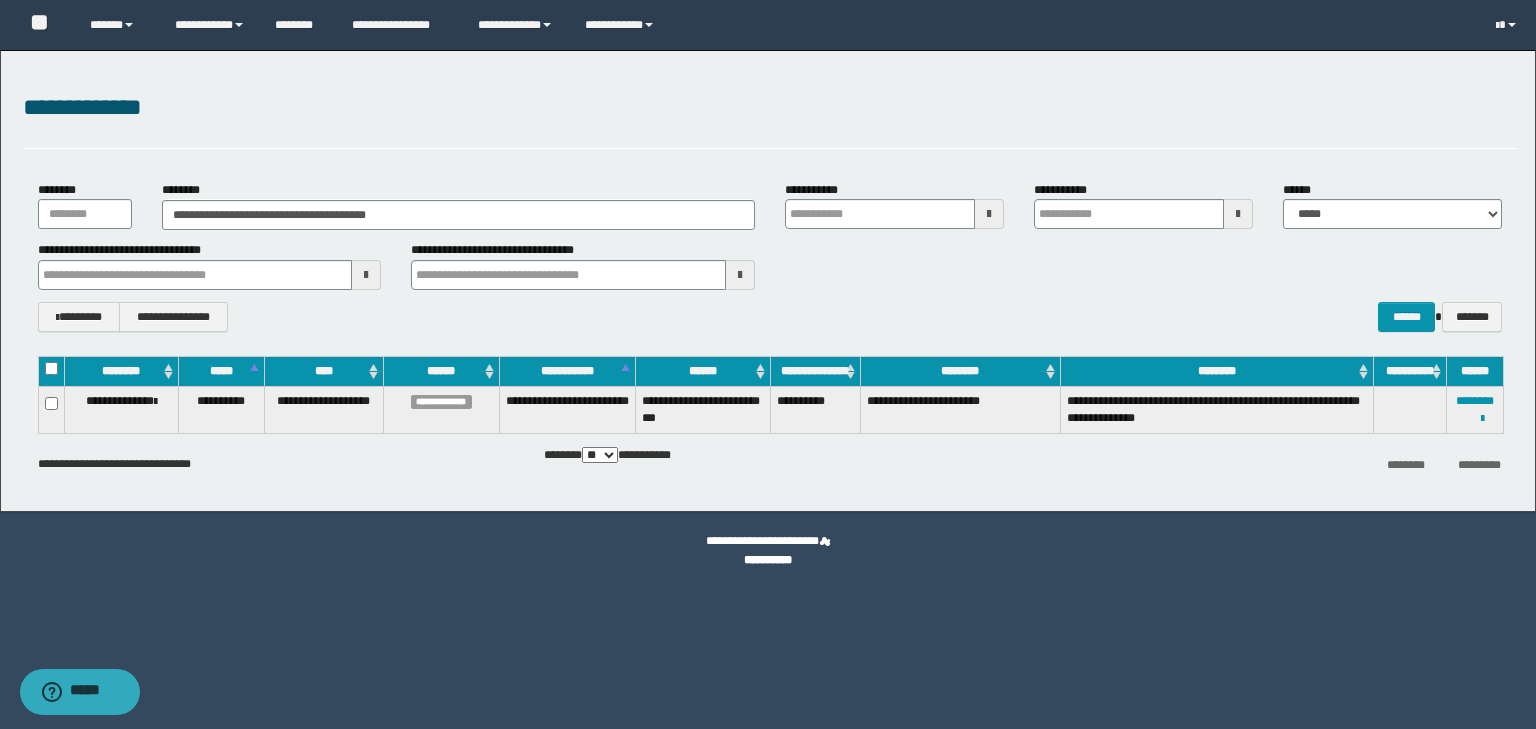 type on "**********" 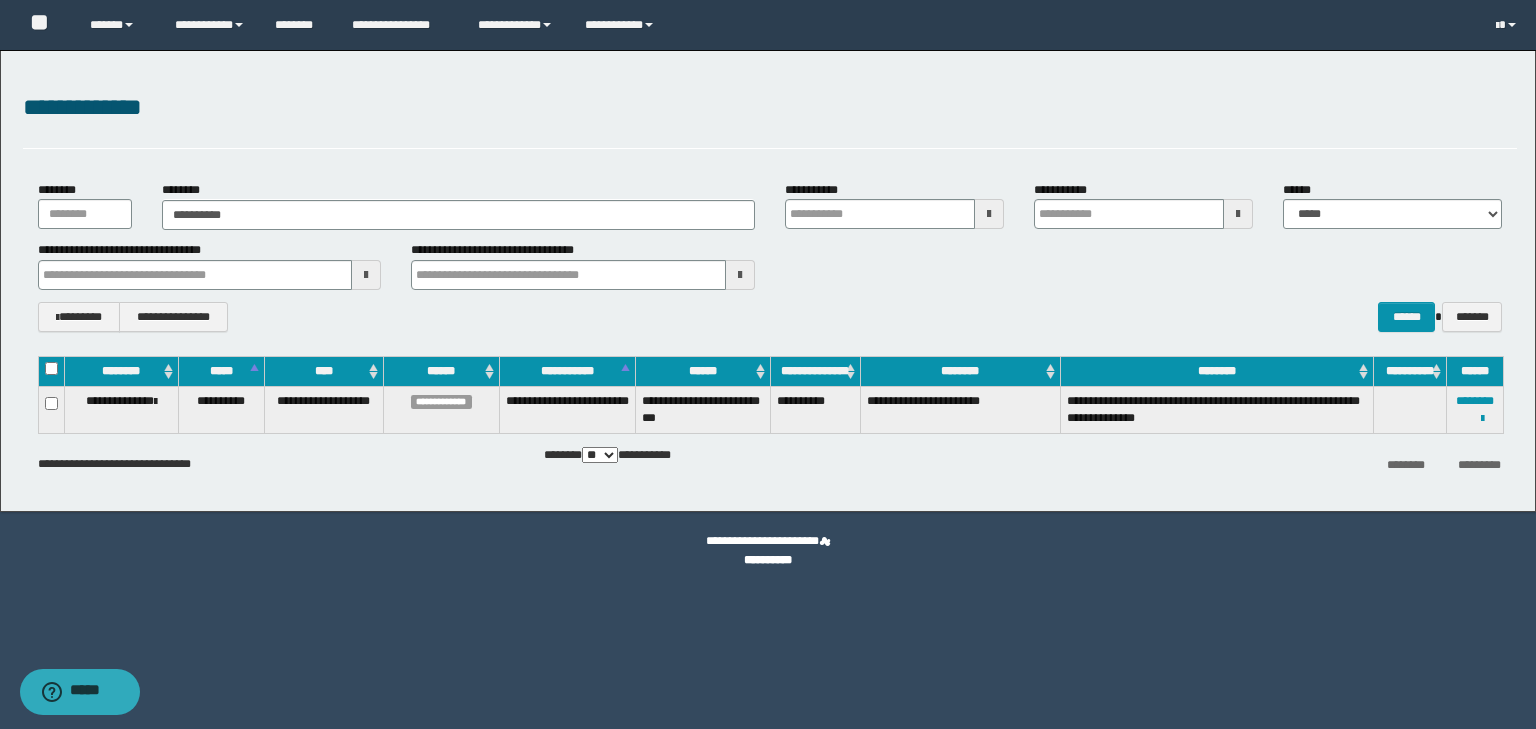 type on "**********" 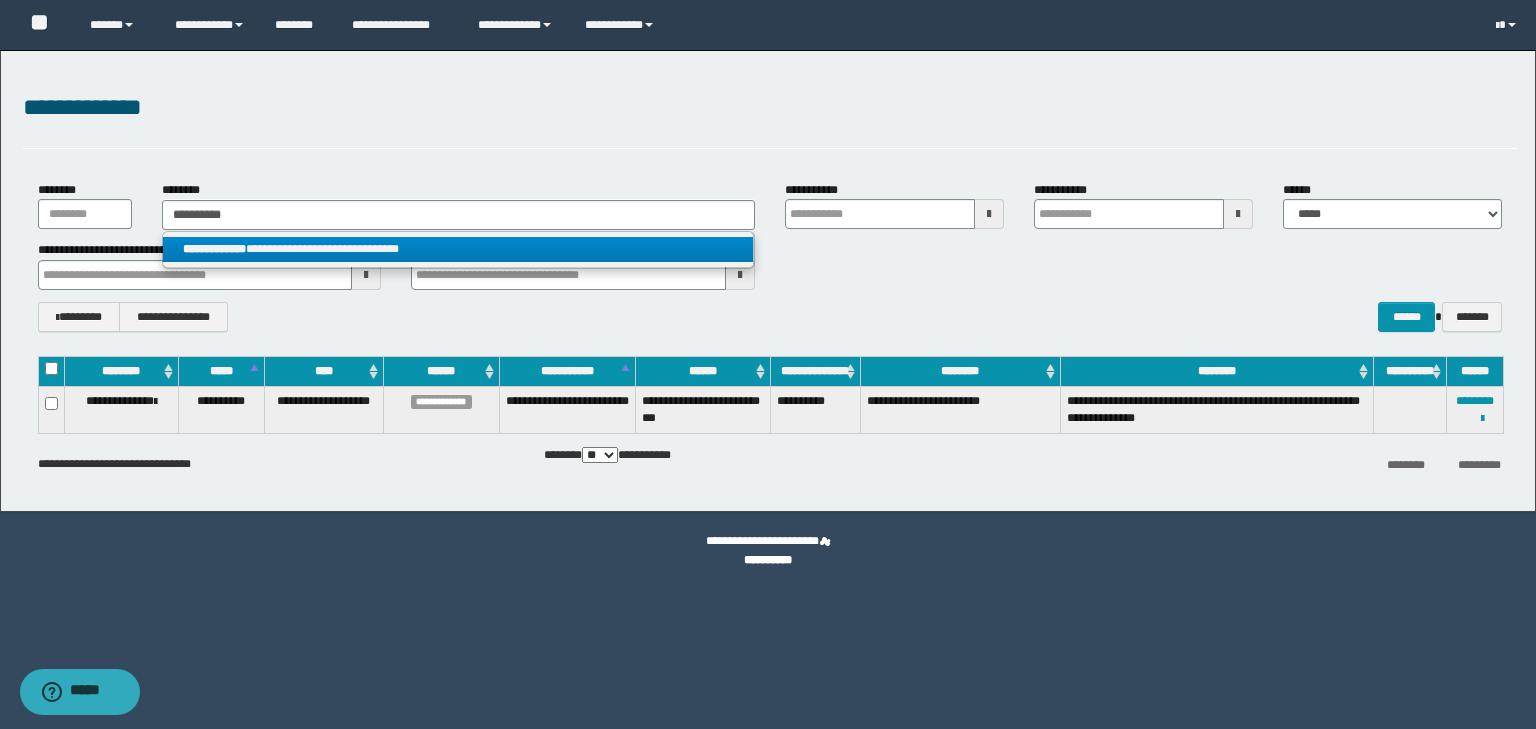 type on "**********" 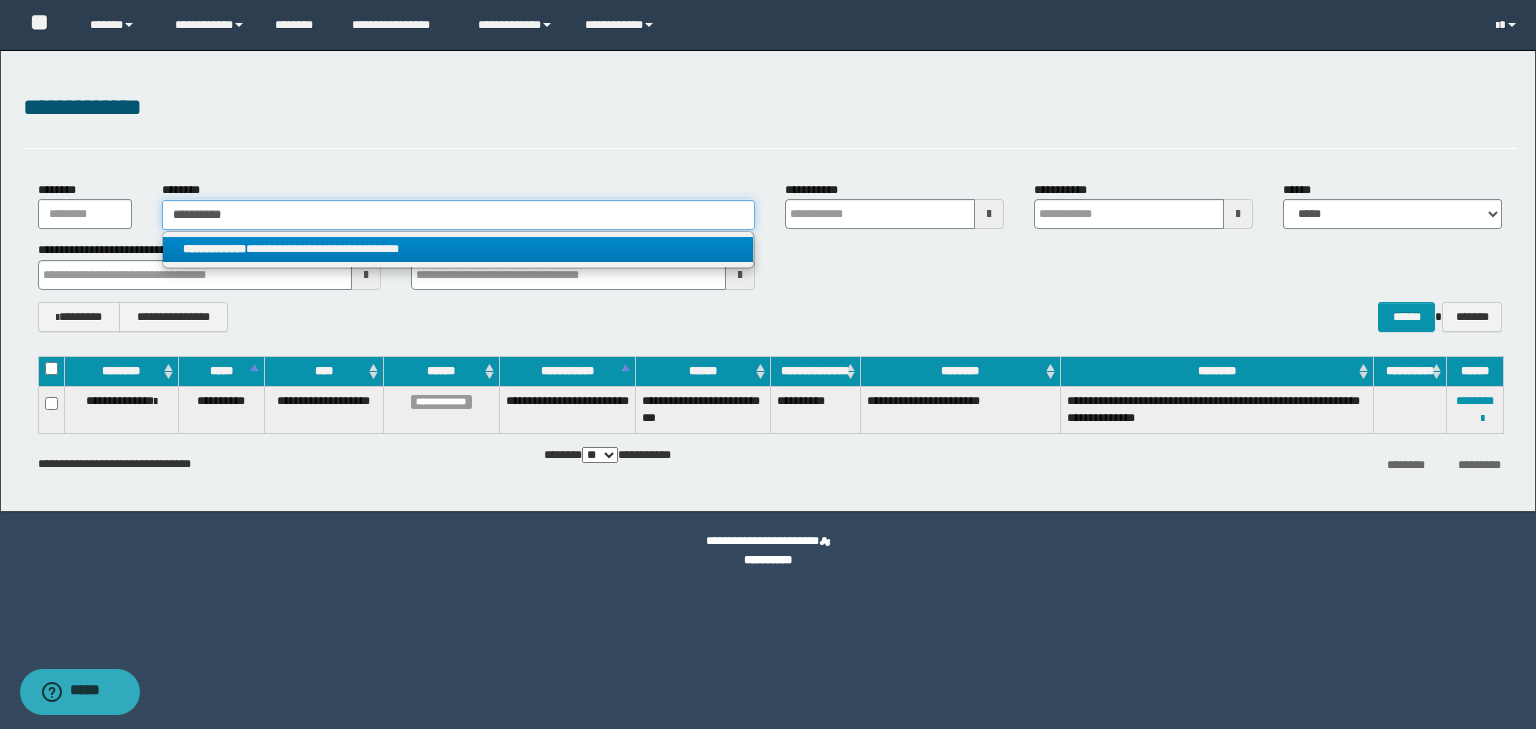 type 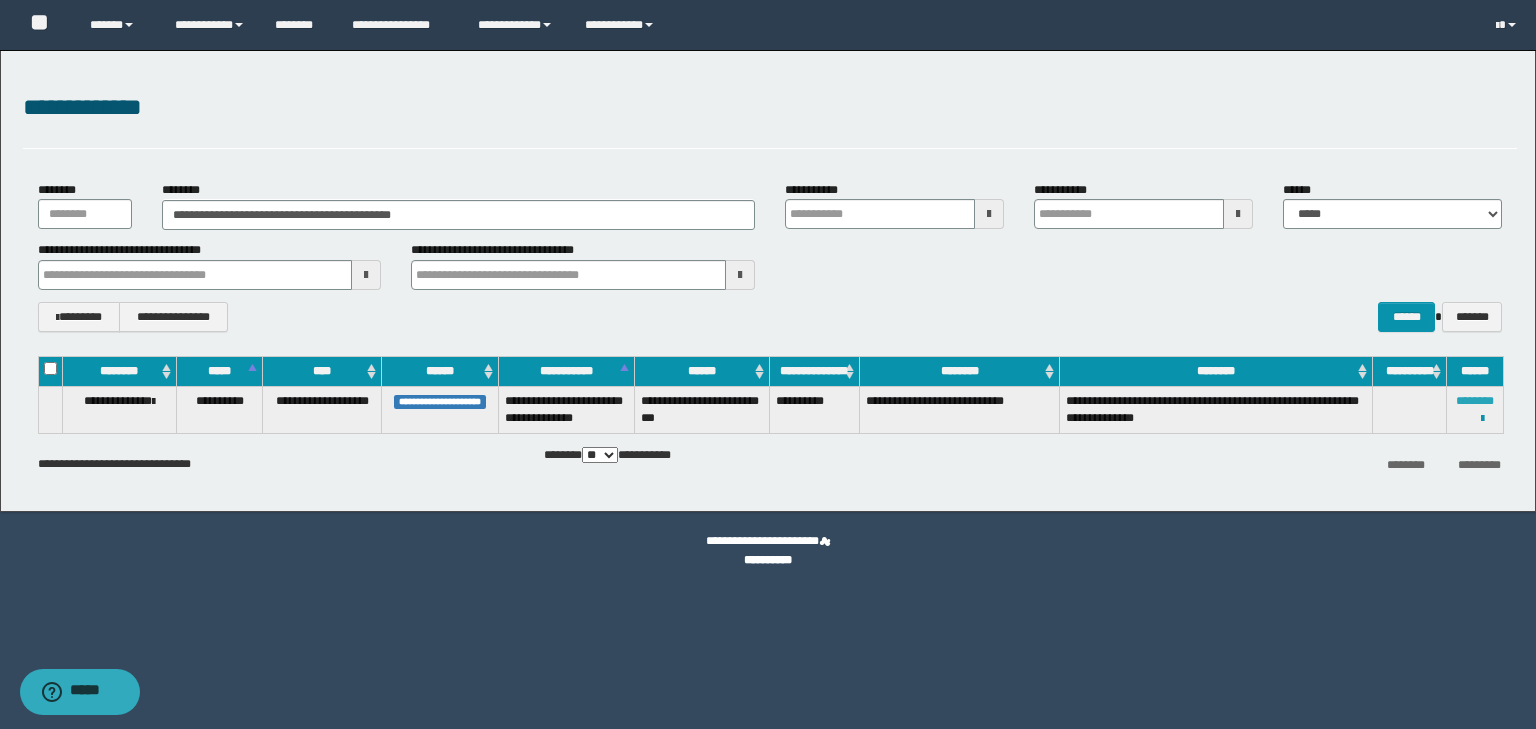 click on "********" at bounding box center [1475, 401] 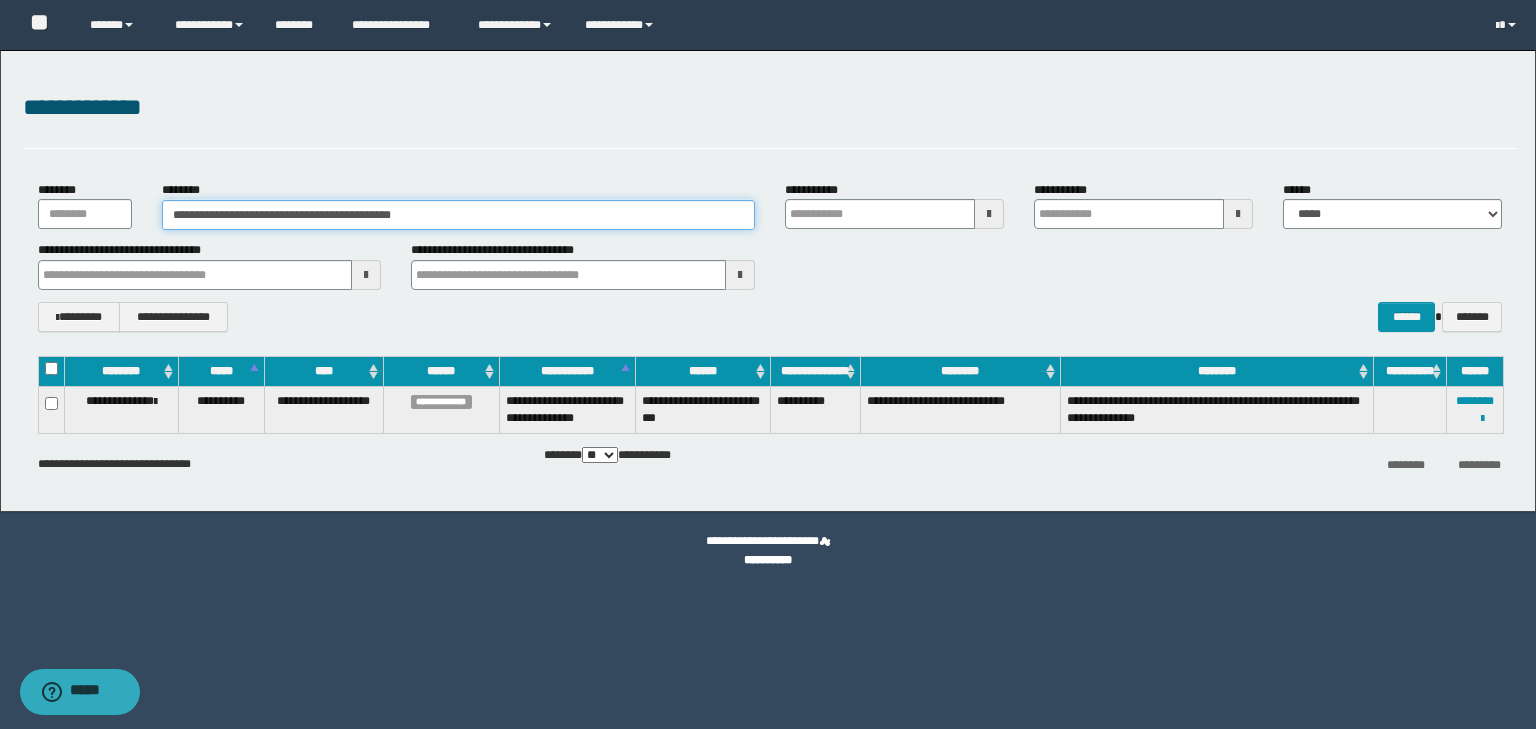 drag, startPoint x: 190, startPoint y: 213, endPoint x: 254, endPoint y: 210, distance: 64.070274 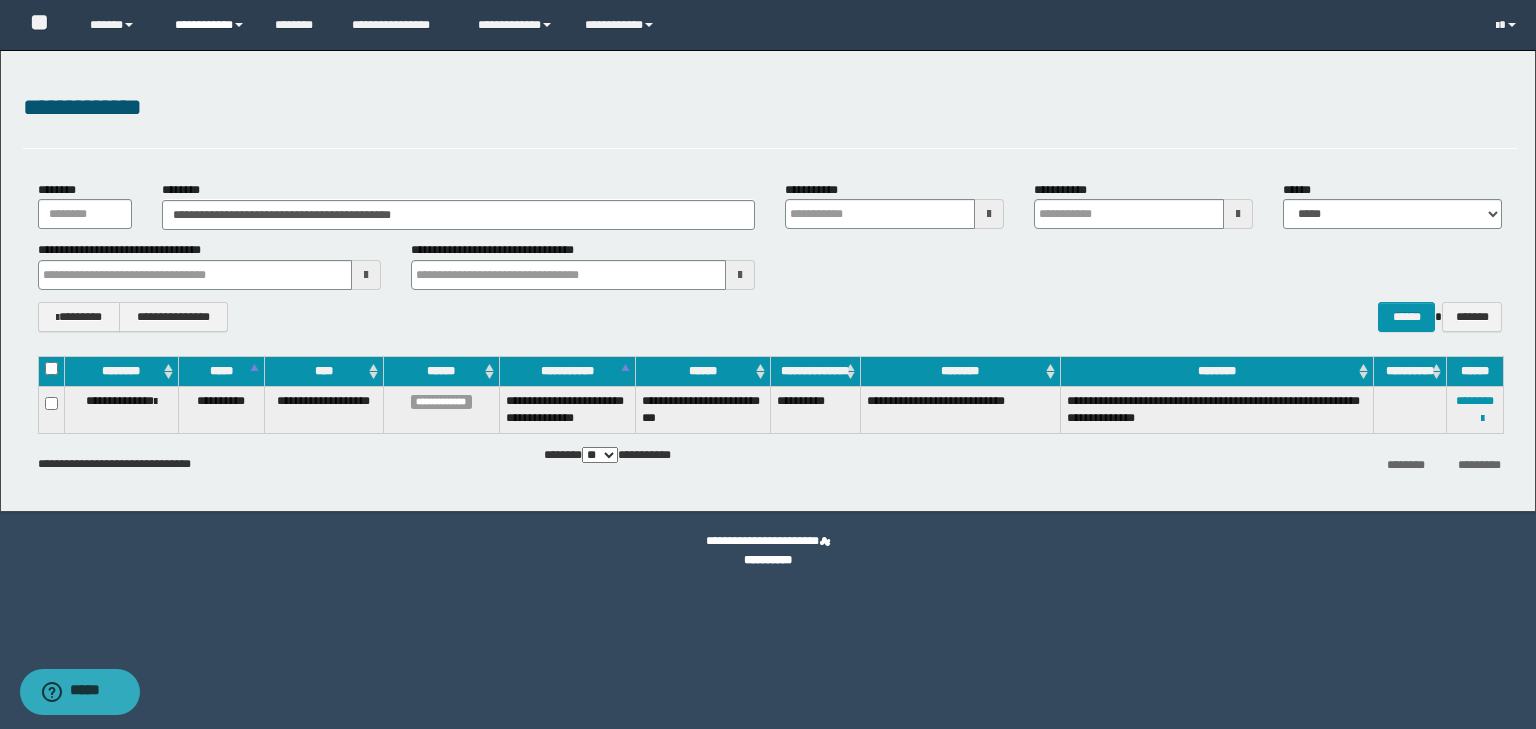 click on "**********" at bounding box center (210, 25) 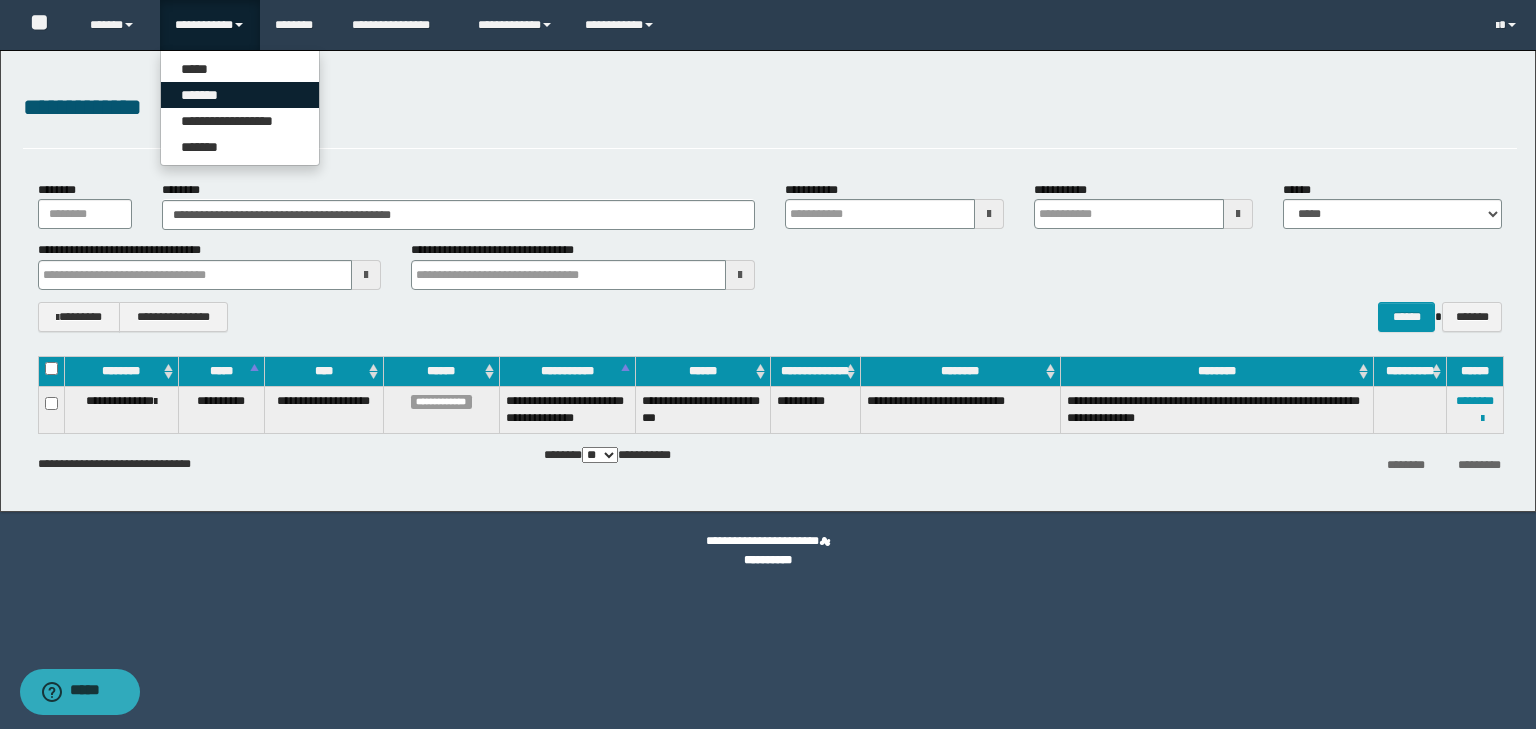 click on "*******" at bounding box center [240, 95] 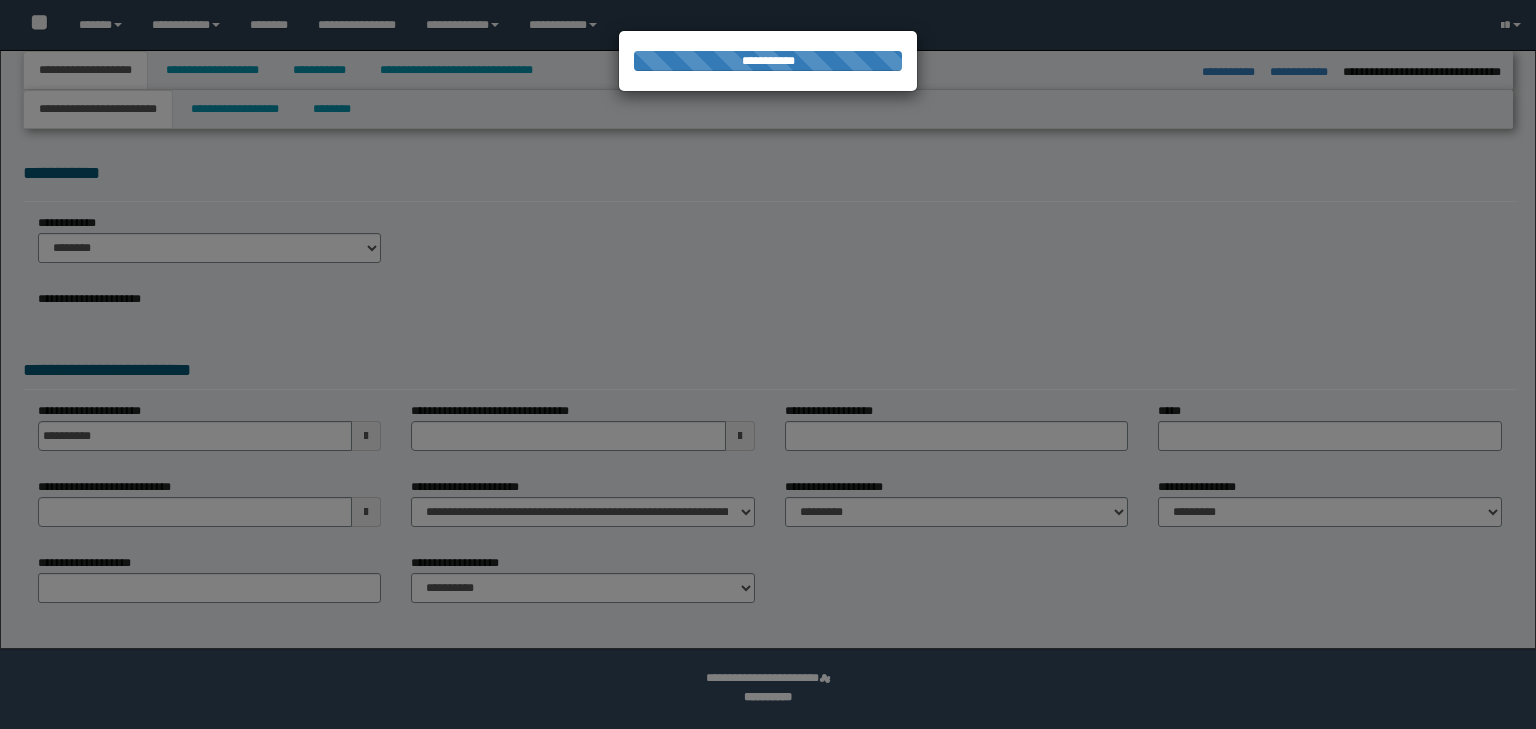 select on "*" 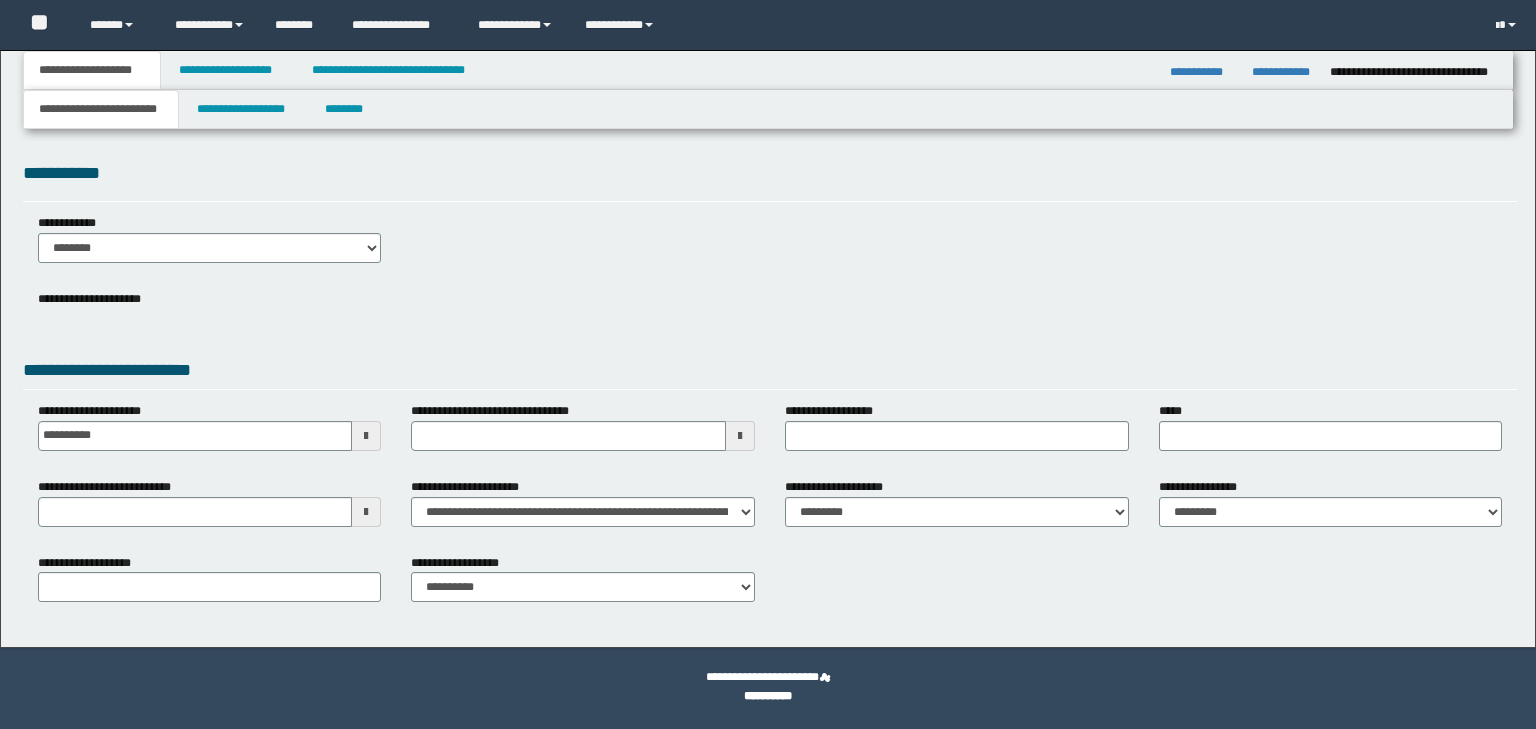 scroll, scrollTop: 0, scrollLeft: 0, axis: both 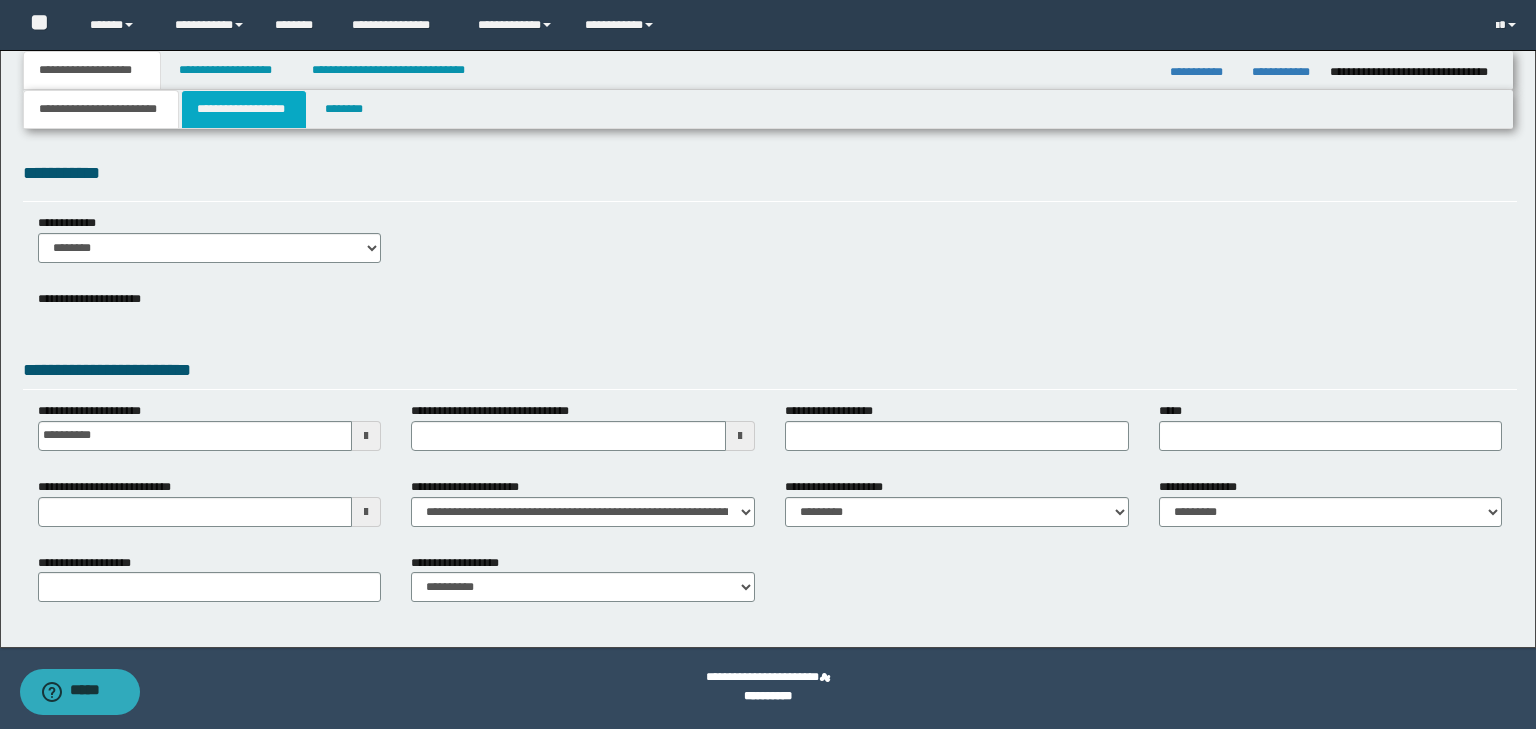 click on "**********" at bounding box center [244, 109] 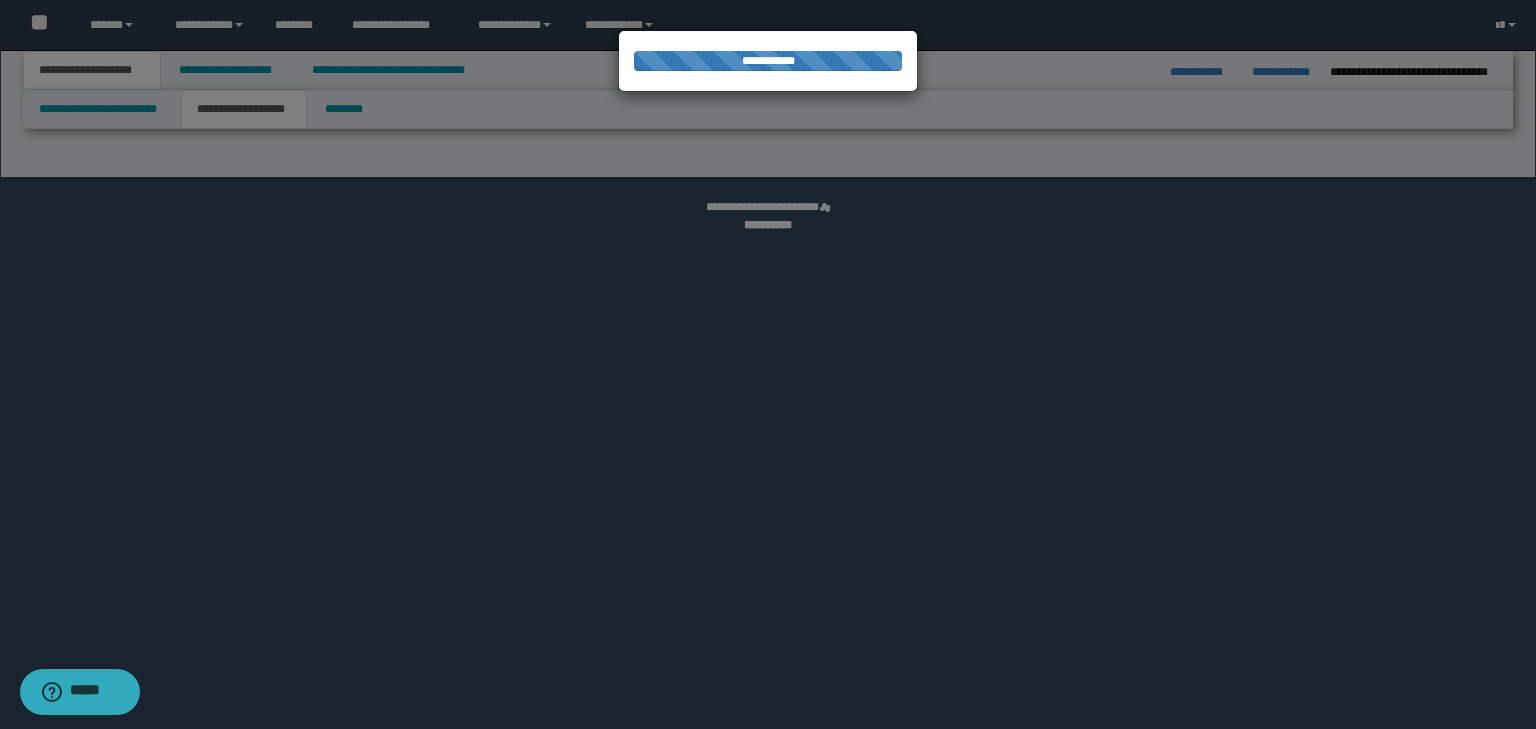 select on "*" 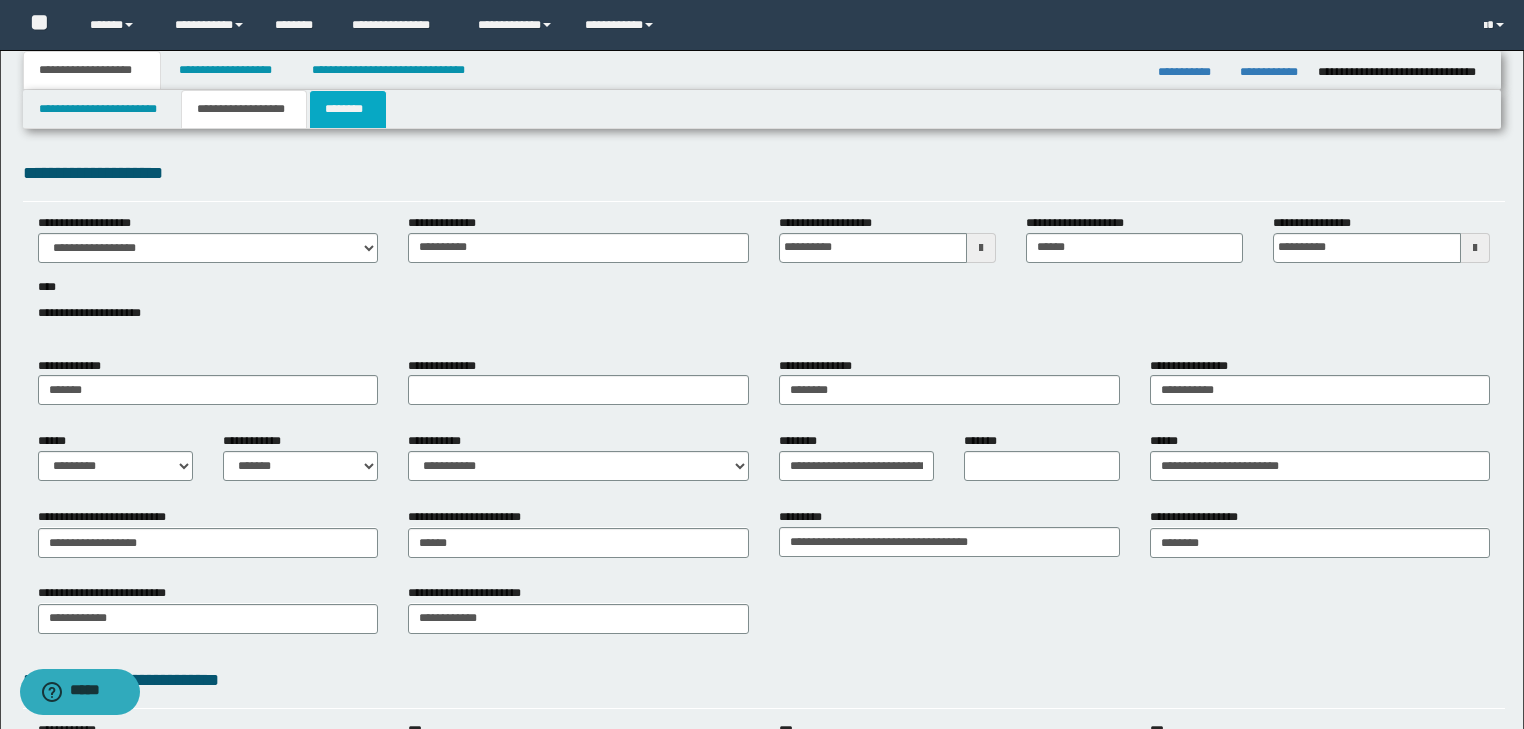 click on "********" at bounding box center [348, 109] 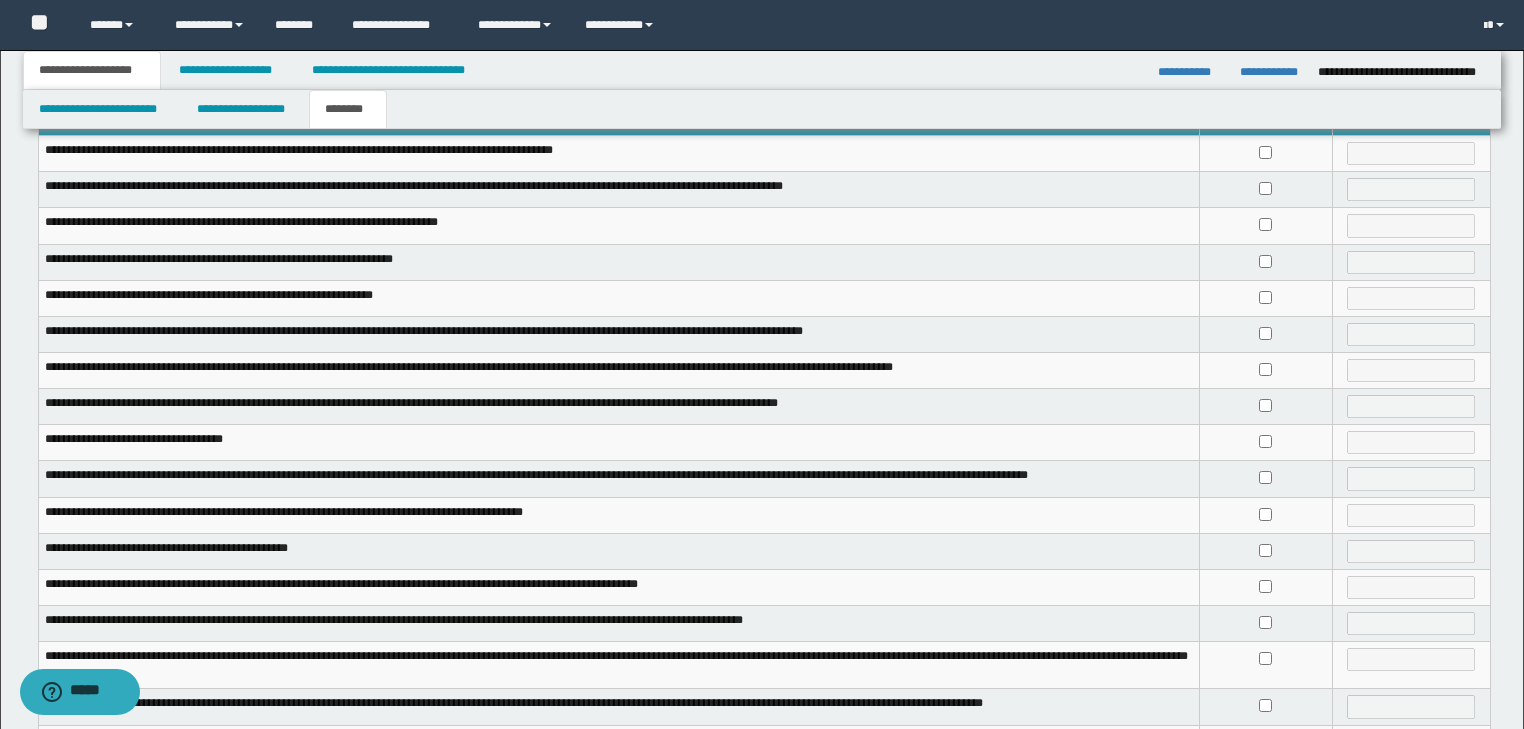 scroll, scrollTop: 380, scrollLeft: 0, axis: vertical 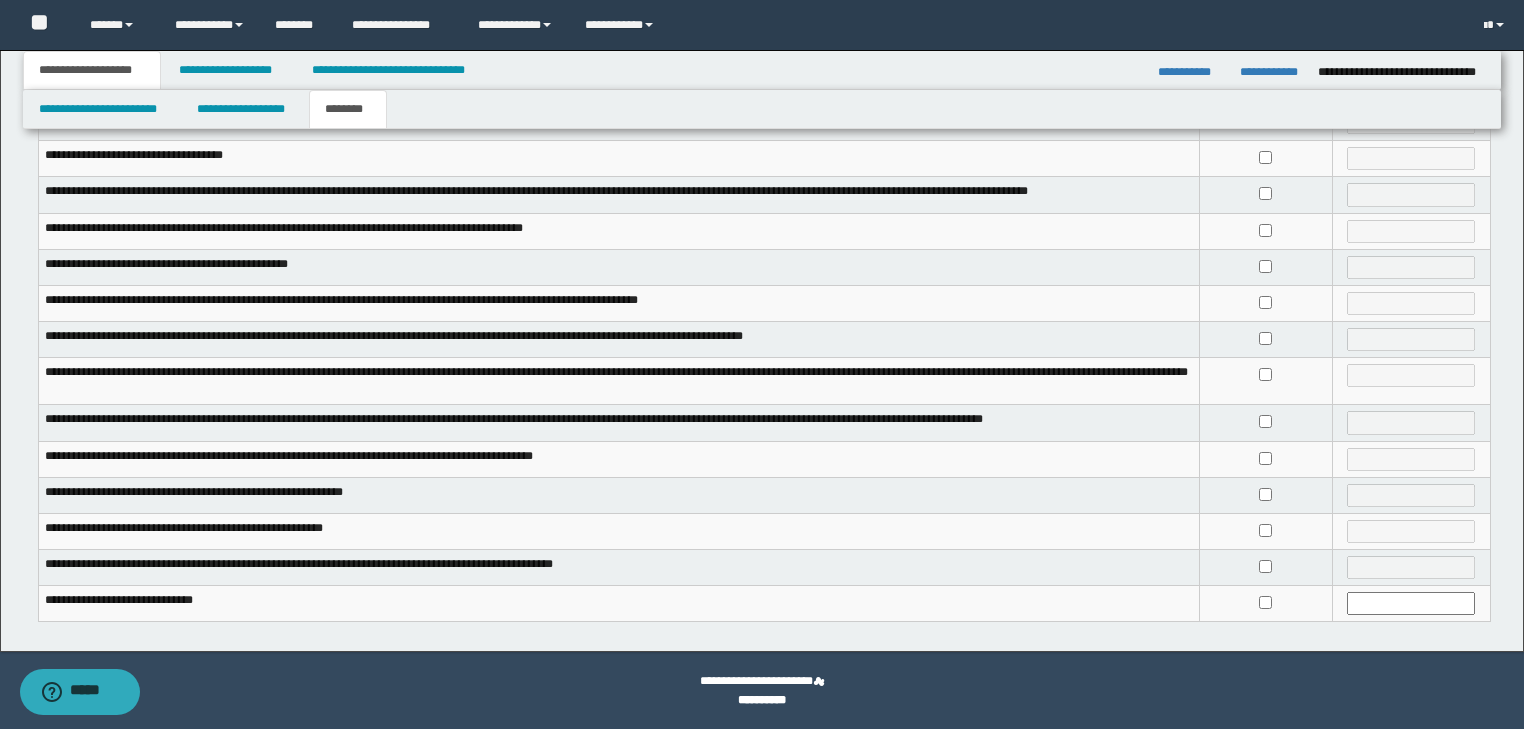click at bounding box center [1265, 423] 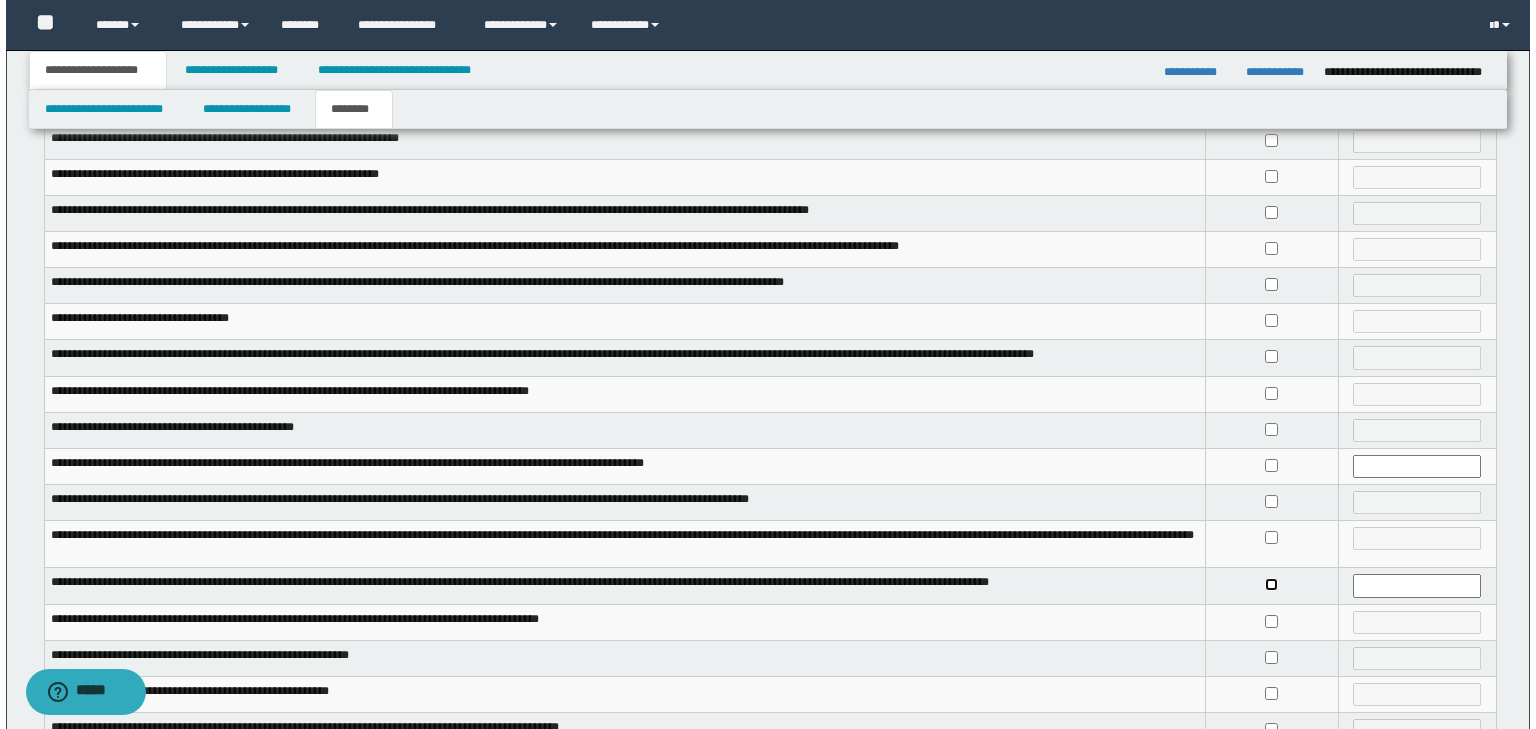 scroll, scrollTop: 0, scrollLeft: 0, axis: both 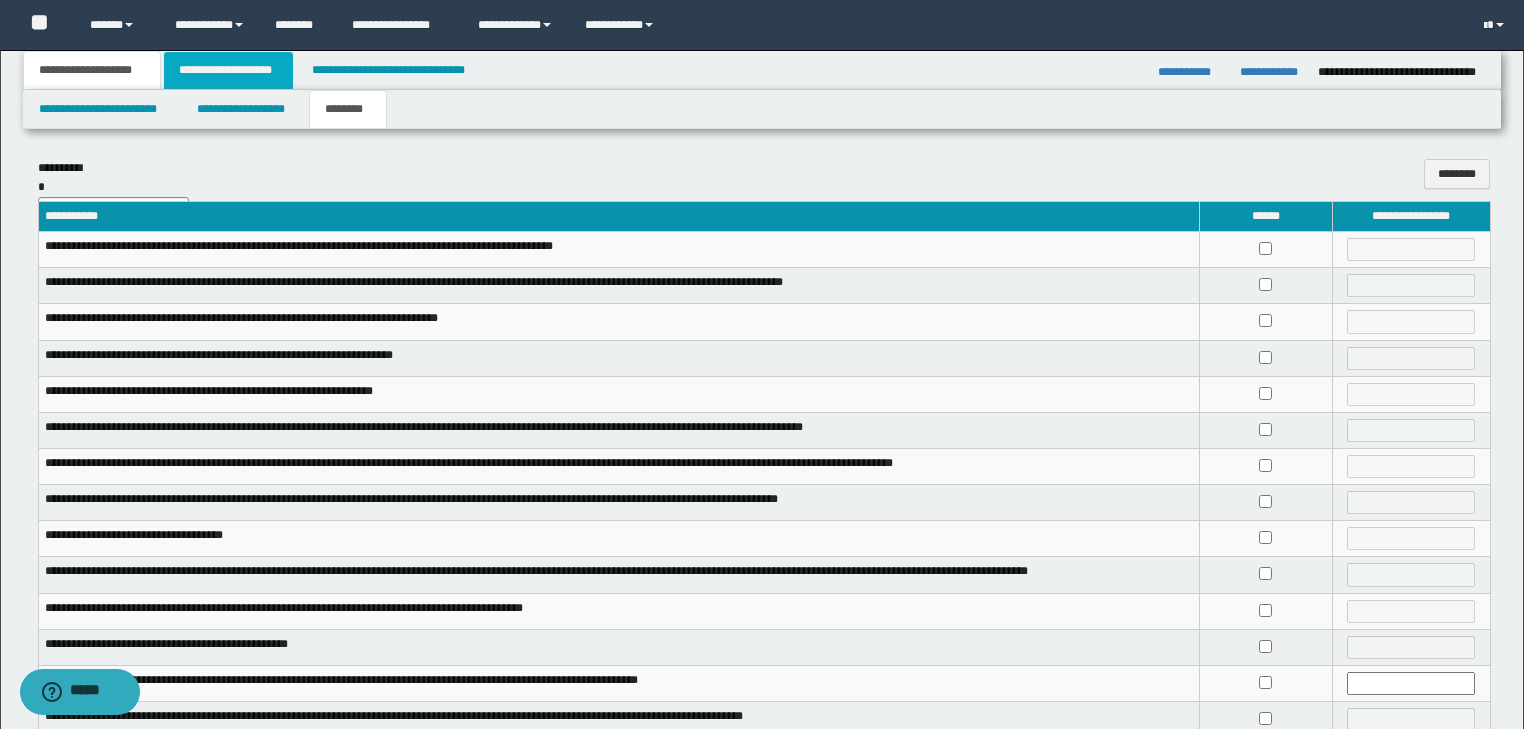 click on "**********" at bounding box center (228, 70) 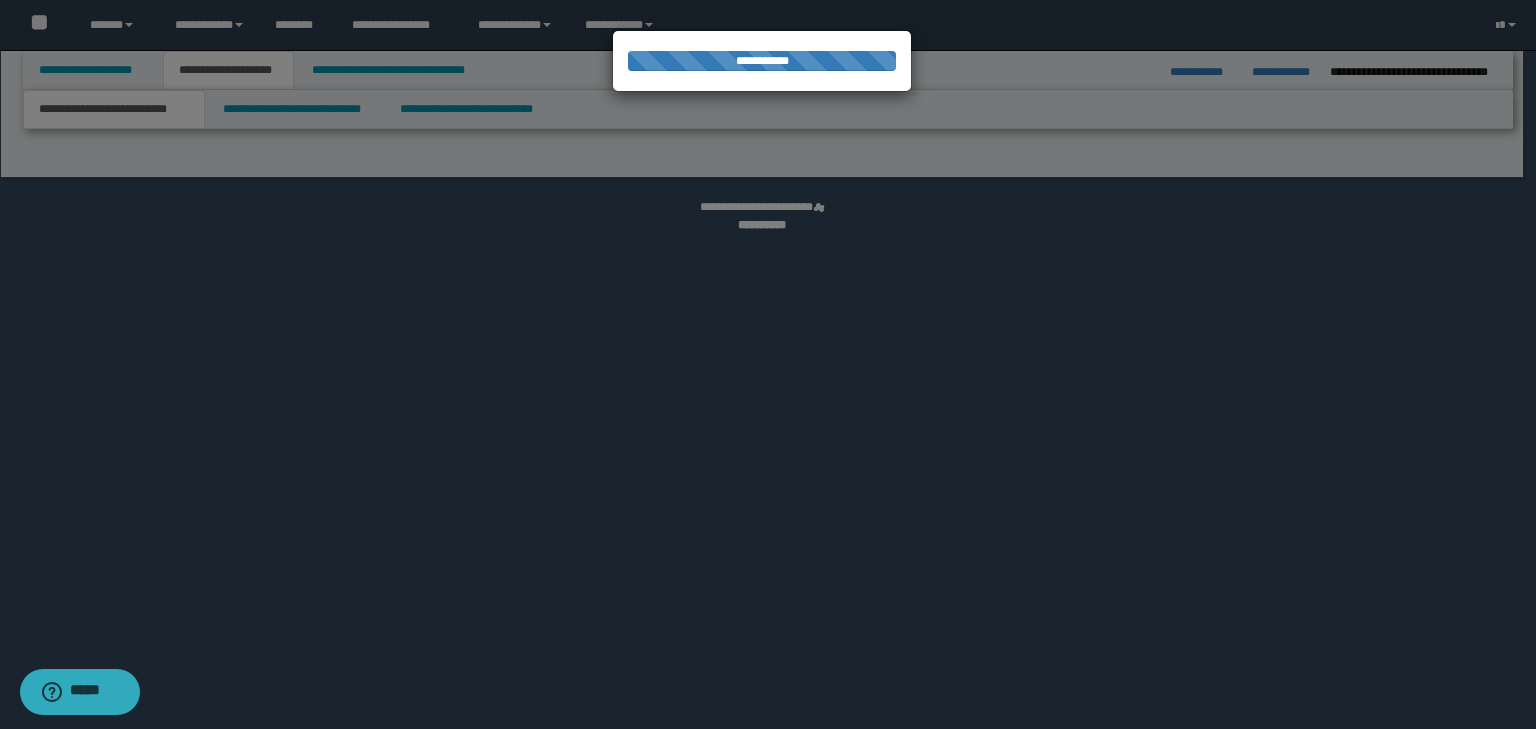 click at bounding box center [768, 364] 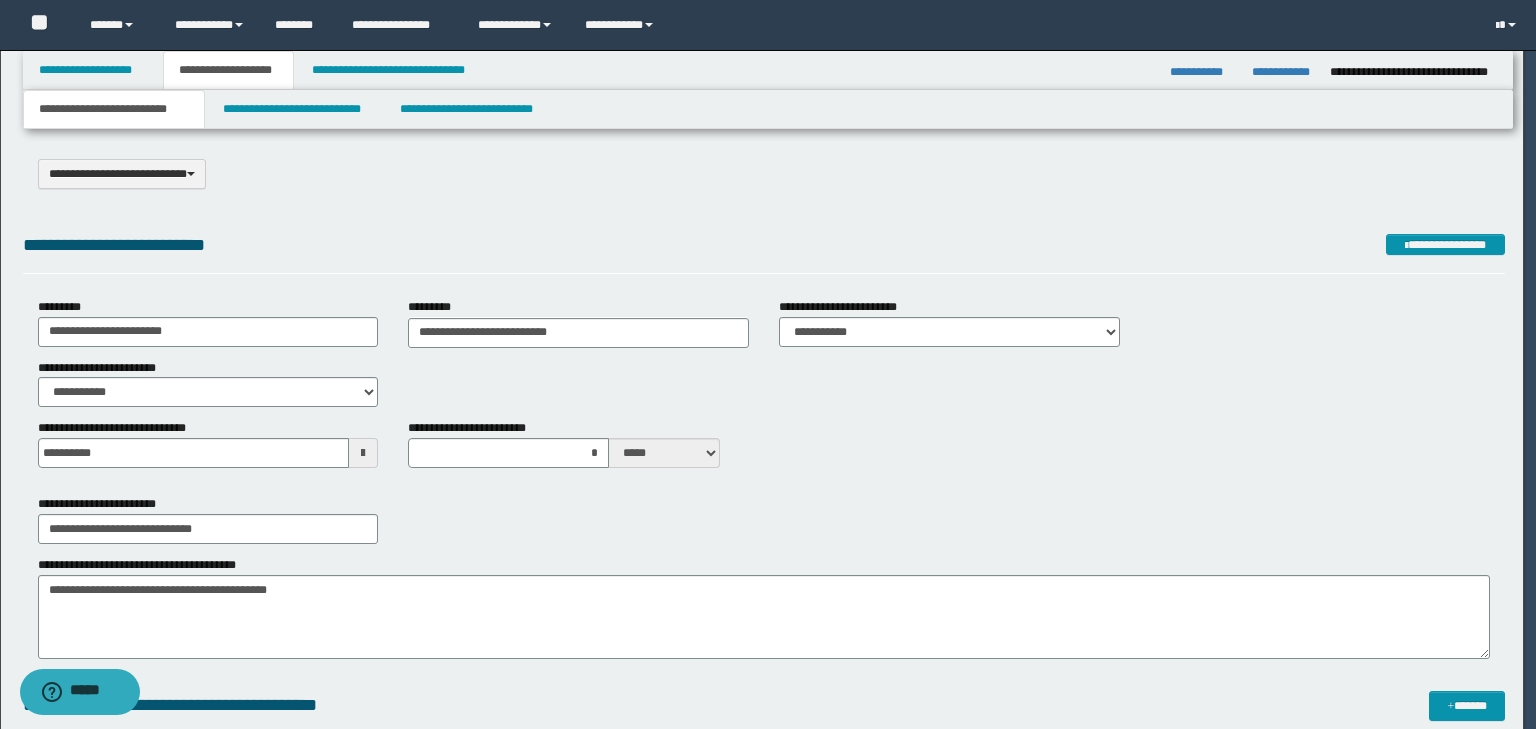 scroll, scrollTop: 0, scrollLeft: 0, axis: both 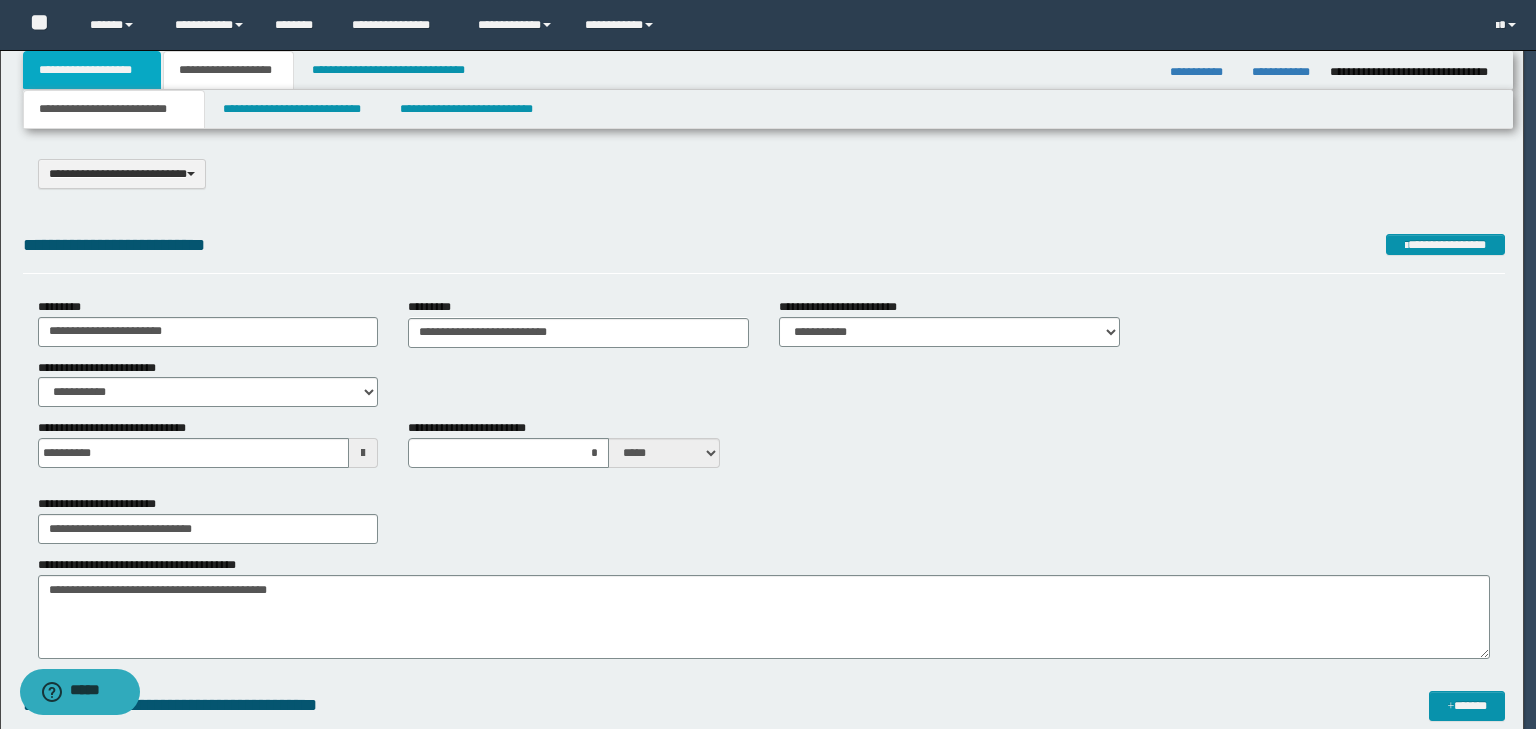 click on "**********" at bounding box center (92, 70) 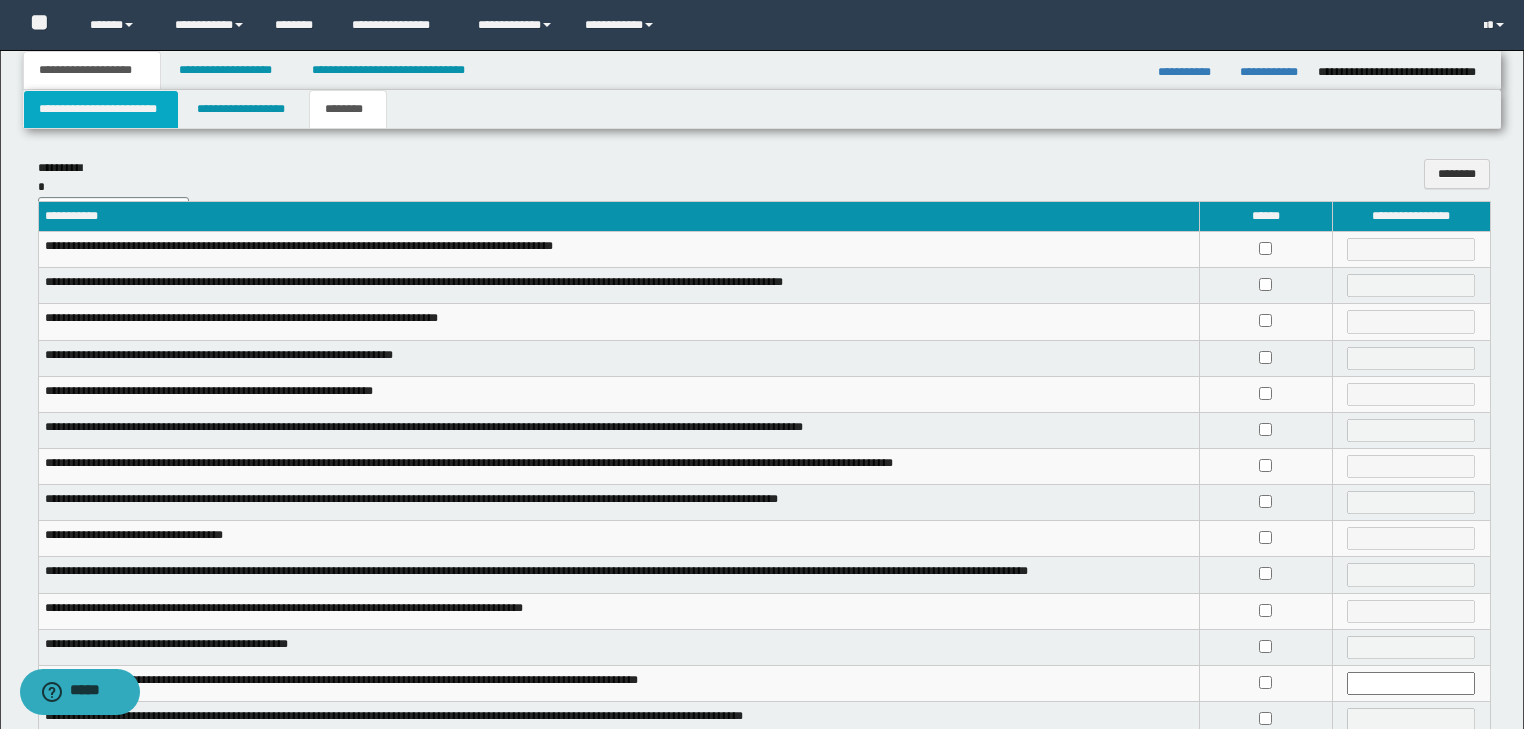 click on "**********" at bounding box center (101, 109) 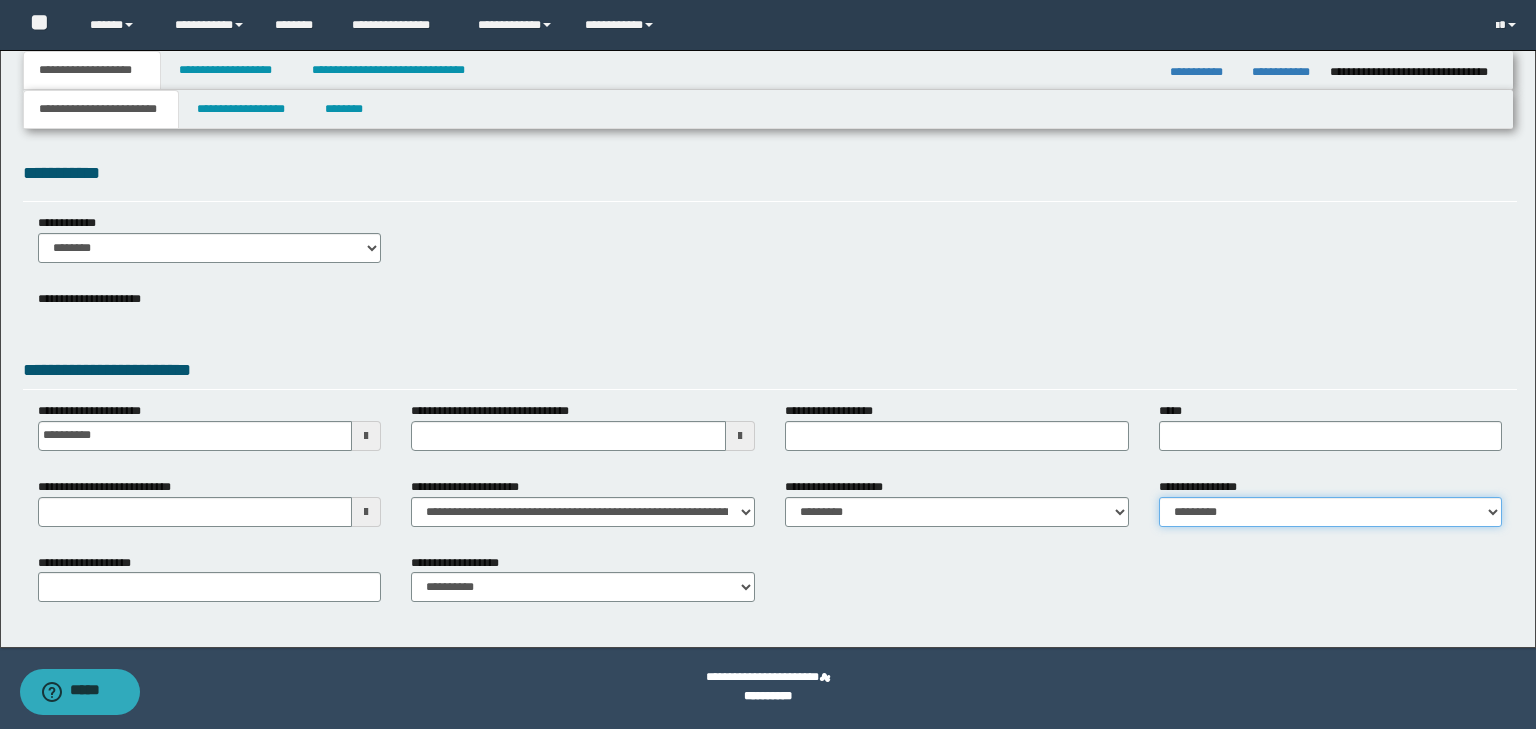 click on "**********" at bounding box center [1331, 512] 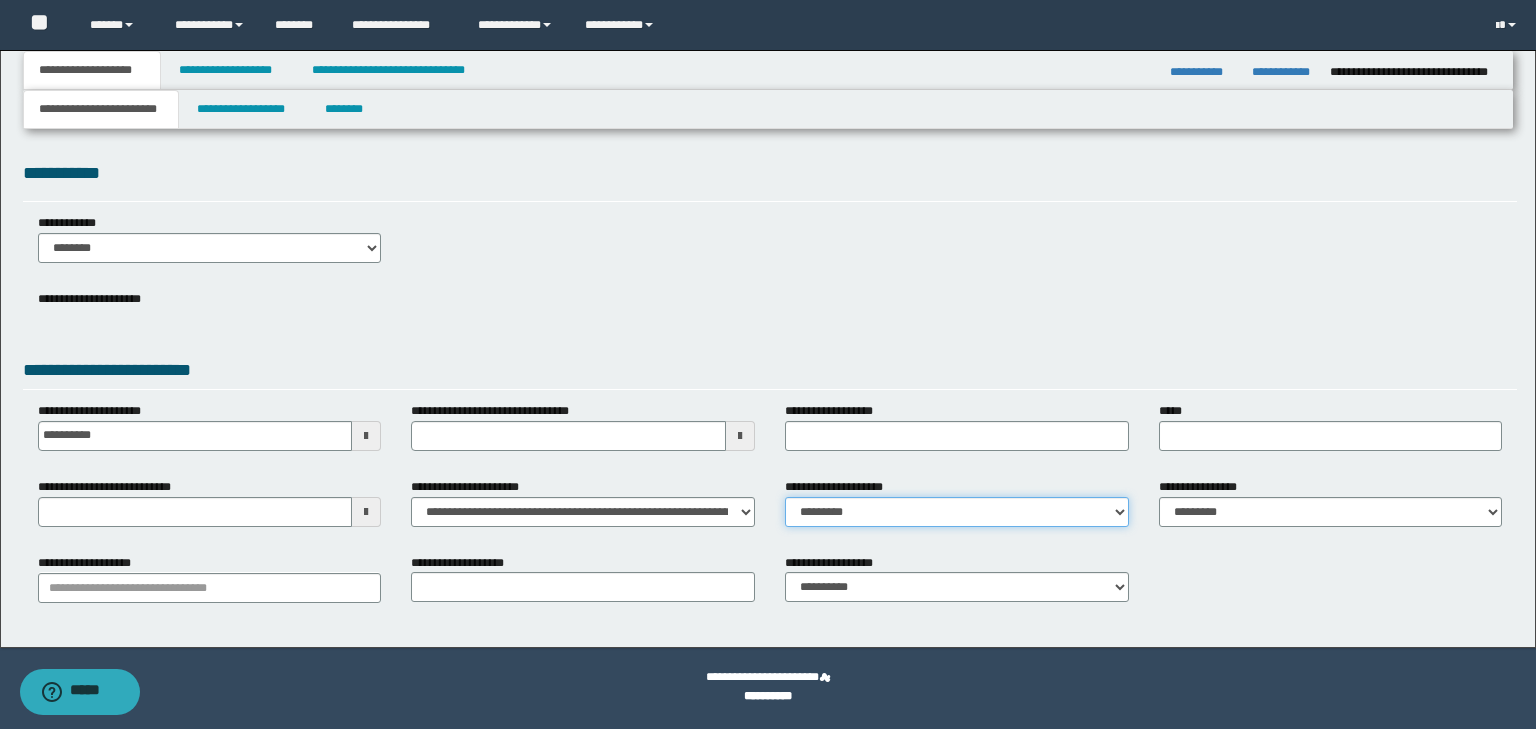 click on "**********" at bounding box center [957, 512] 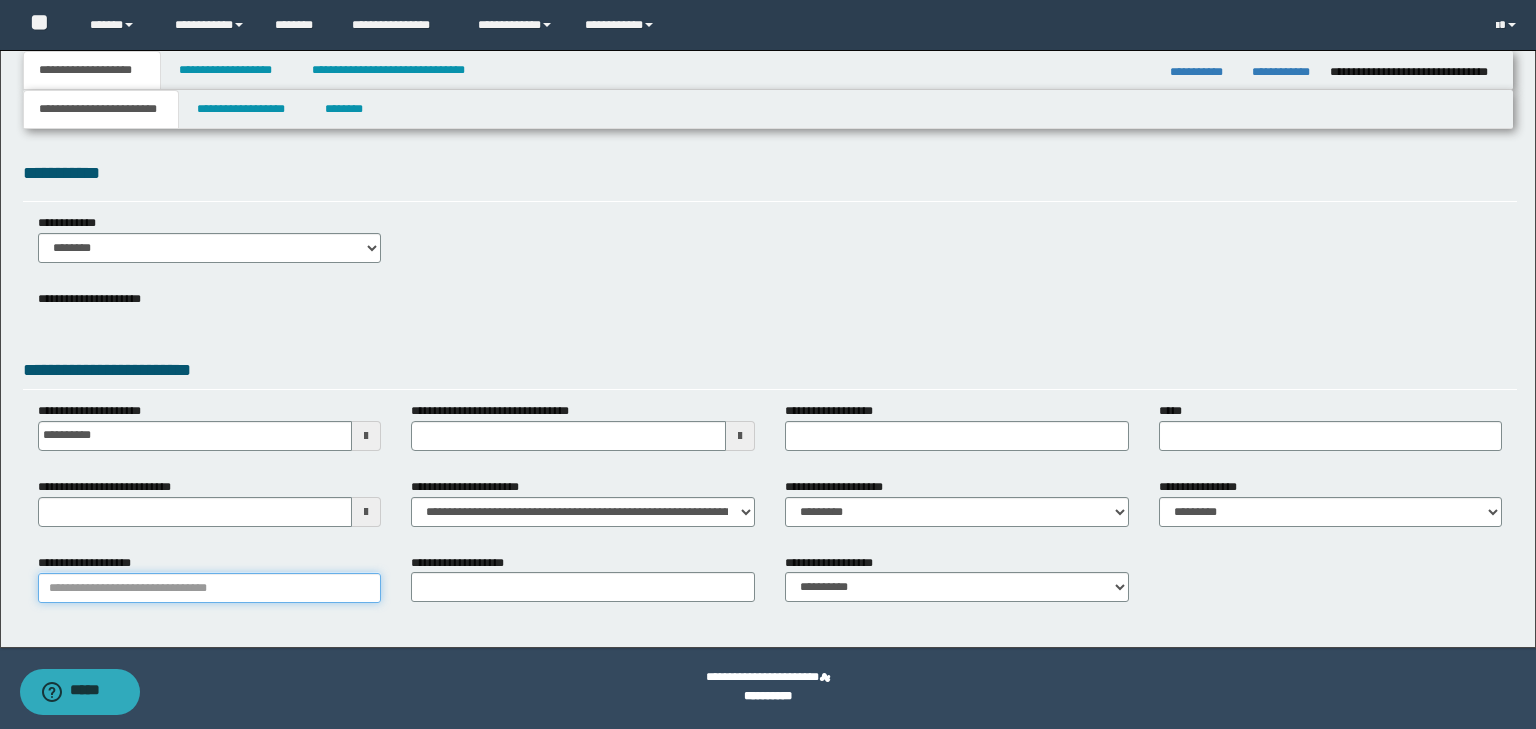 click on "**********" at bounding box center (210, 588) 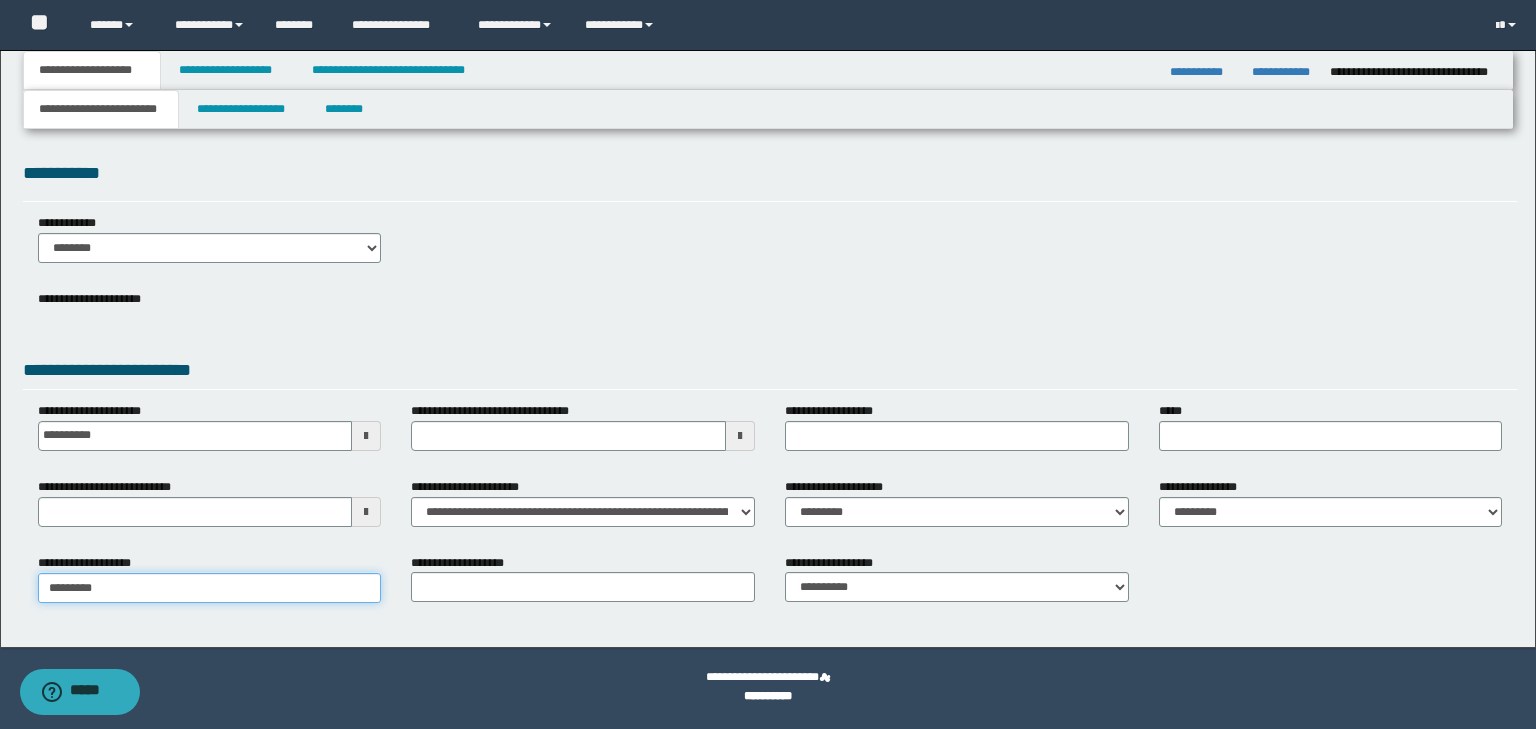type on "**********" 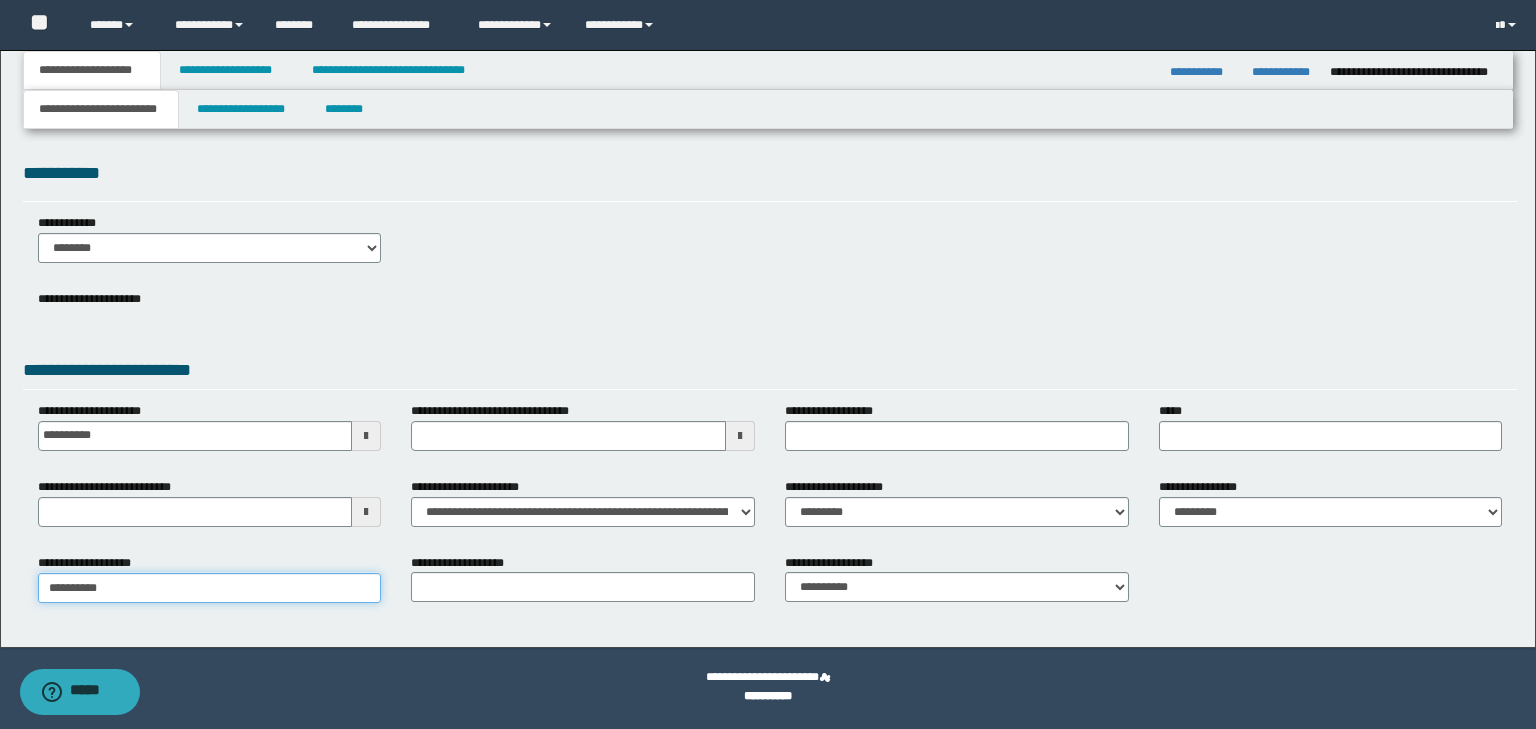 type on "**********" 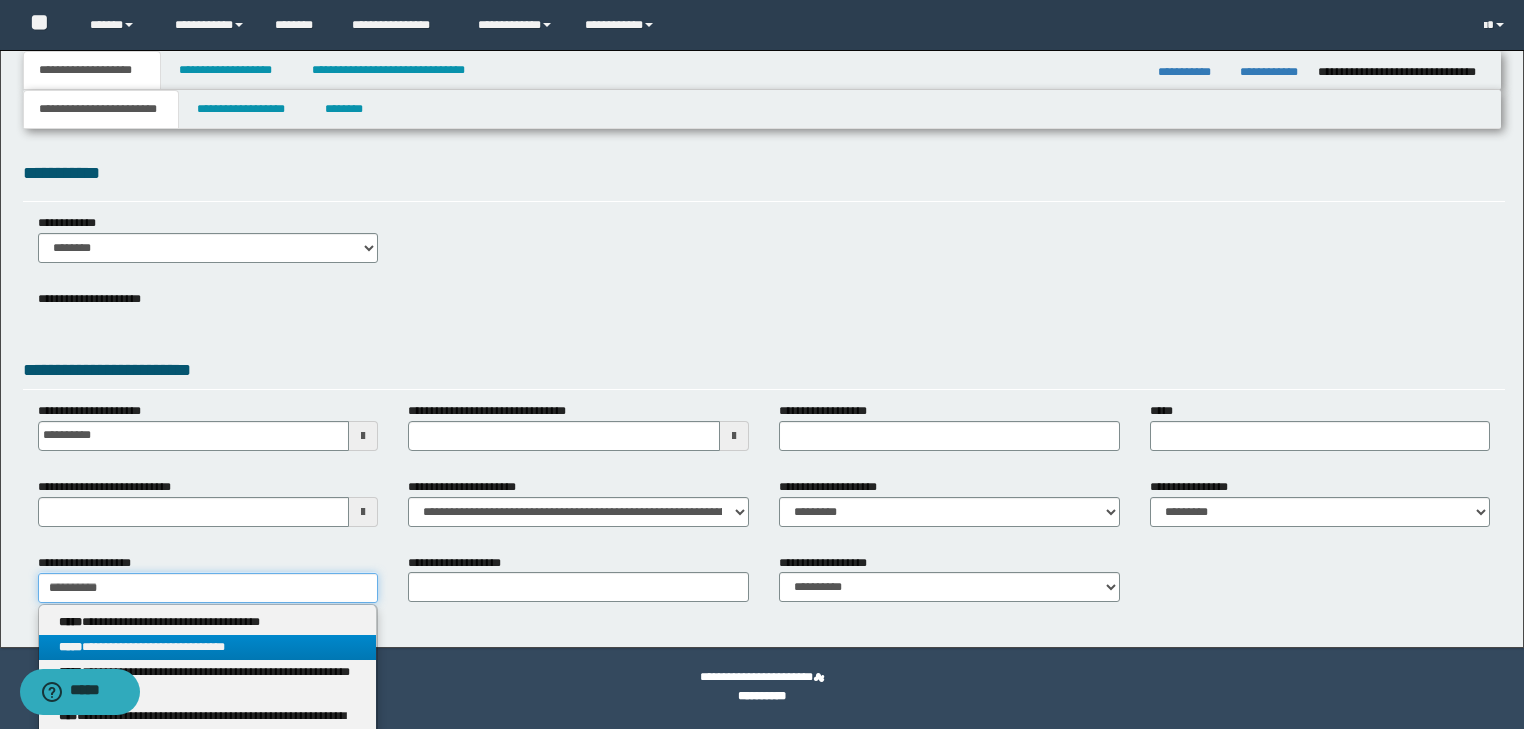 type on "**********" 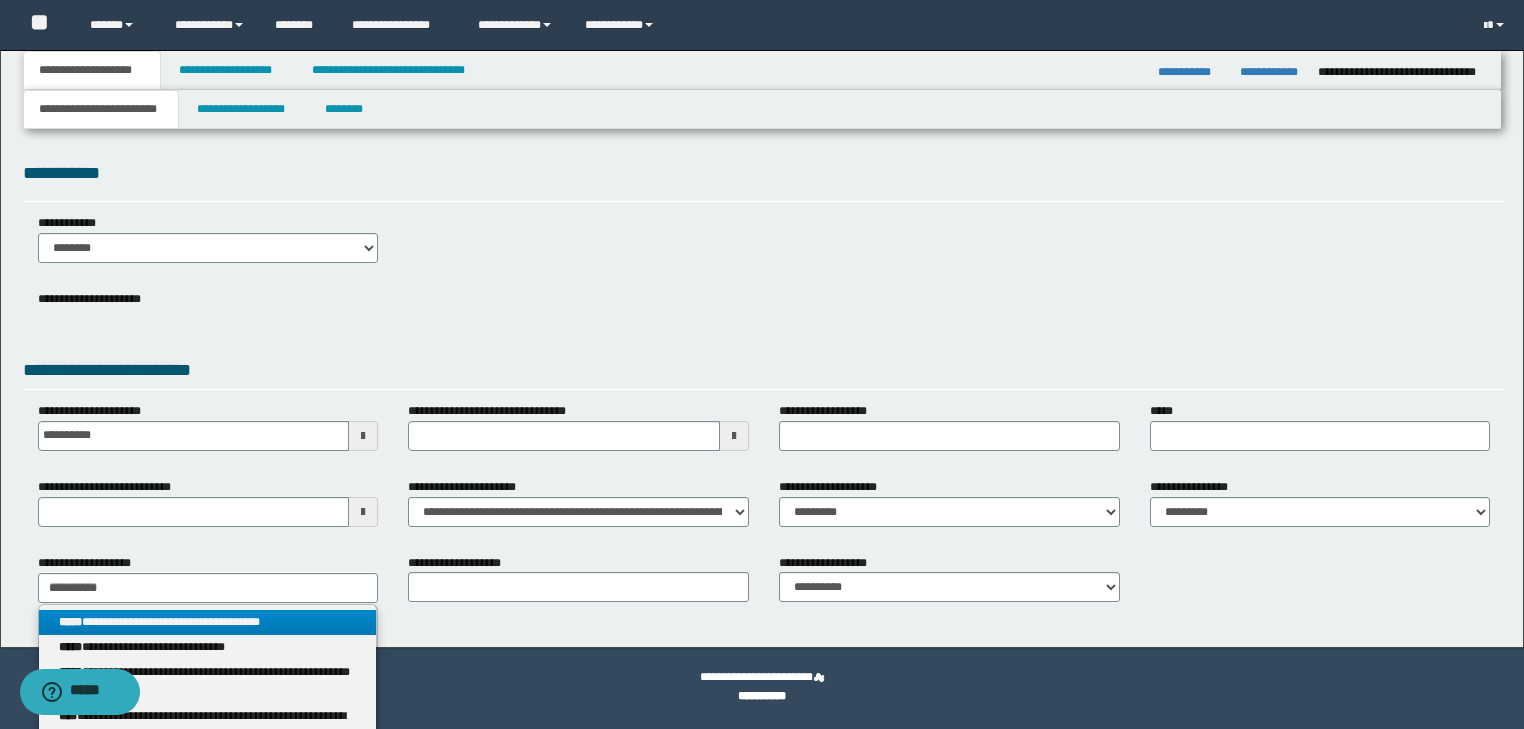 click on "**********" at bounding box center [208, 622] 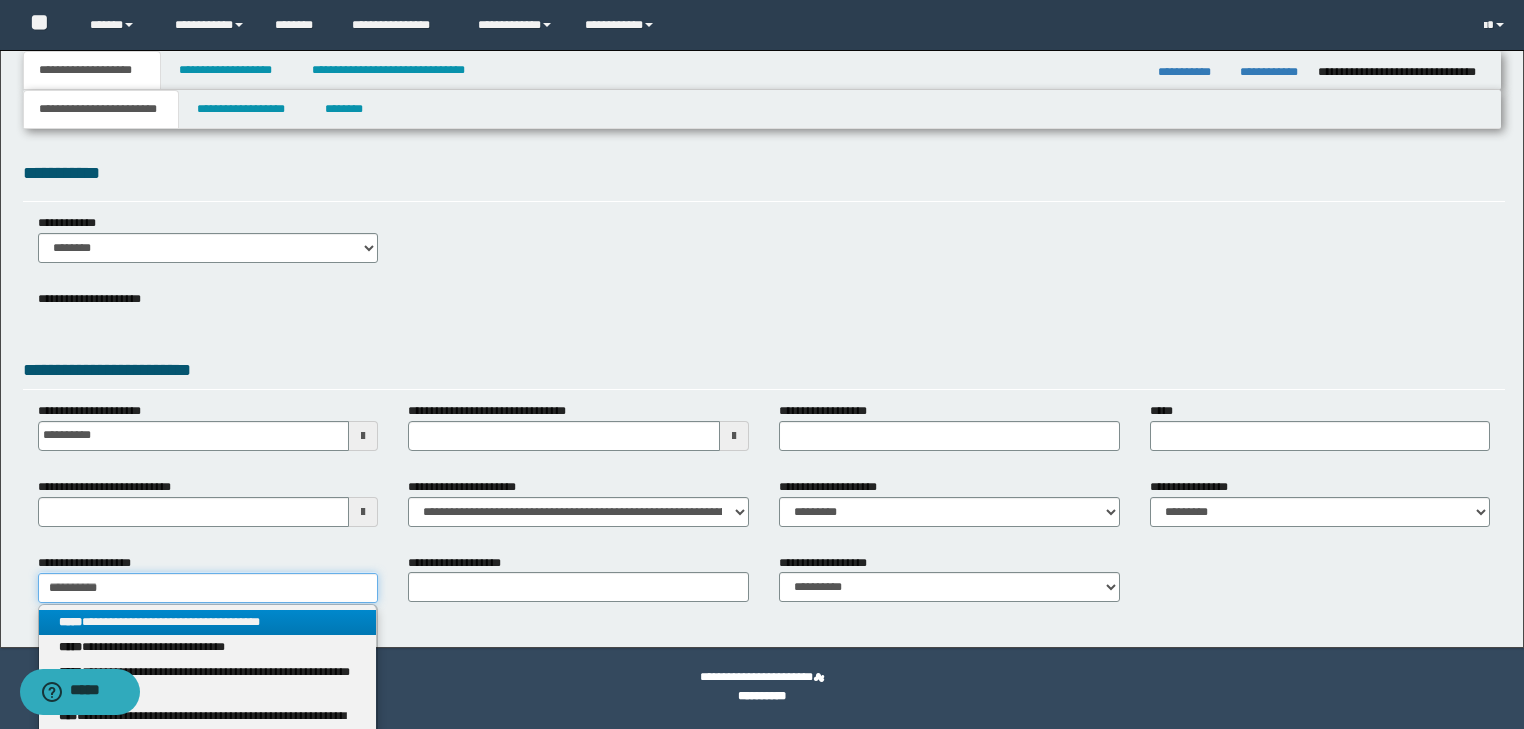 type 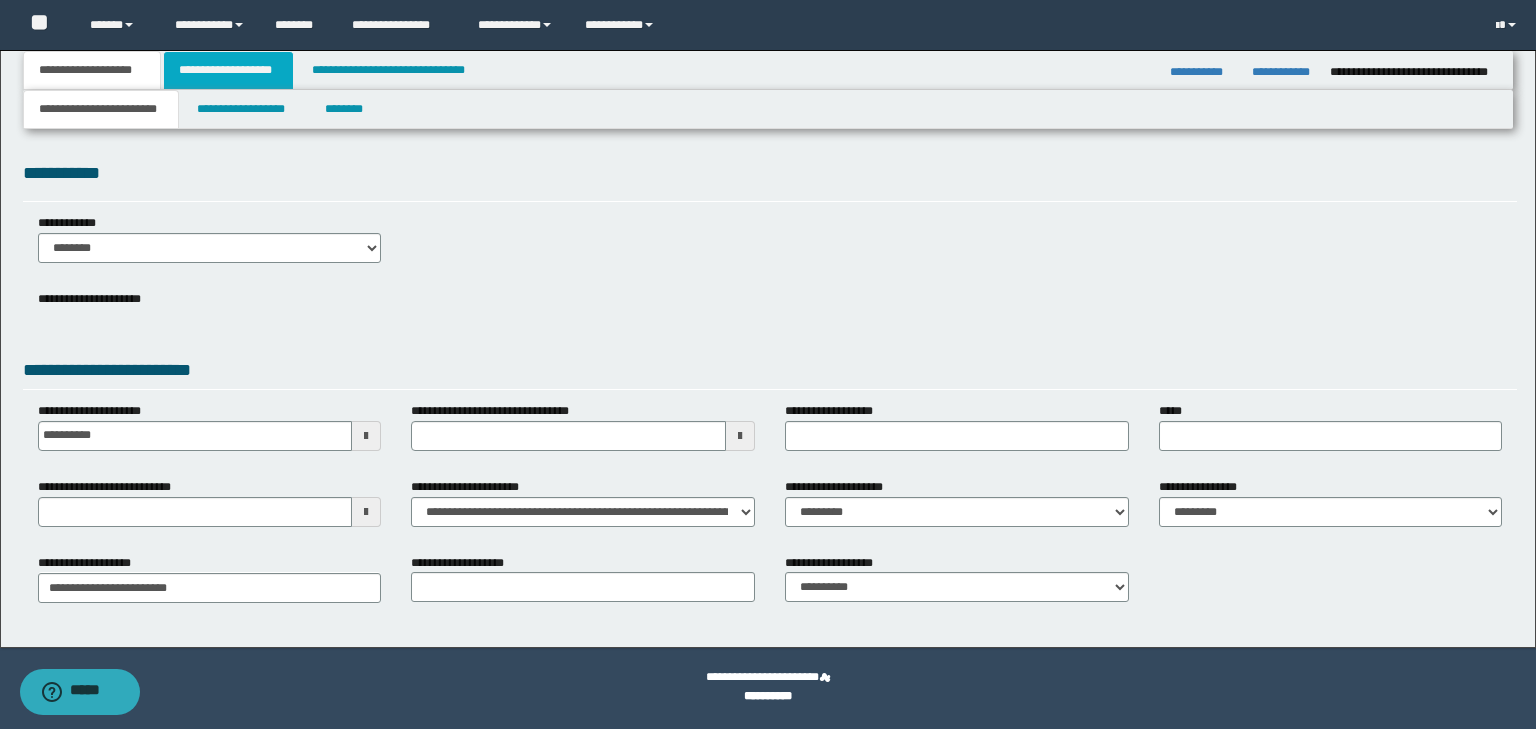 click on "**********" at bounding box center (228, 70) 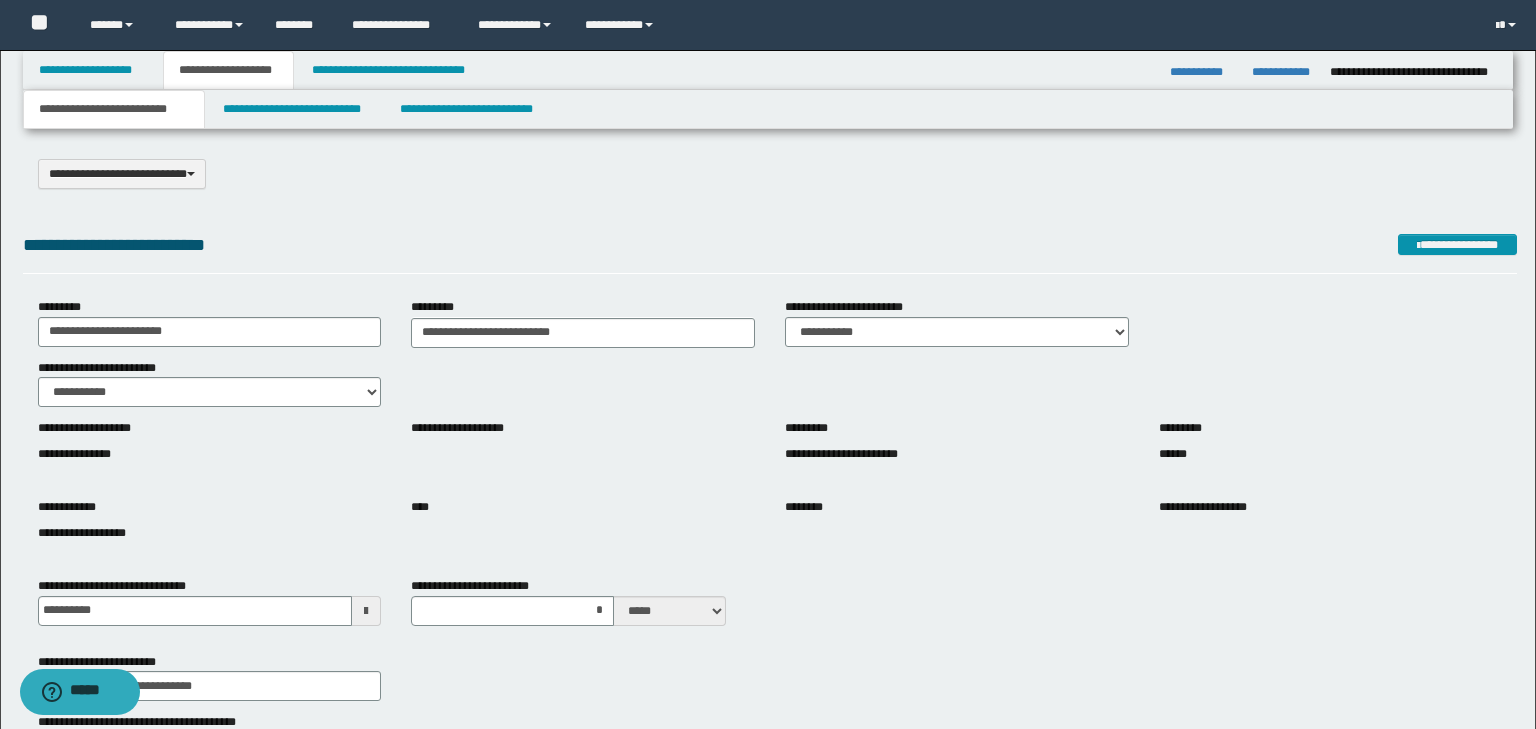 type on "**********" 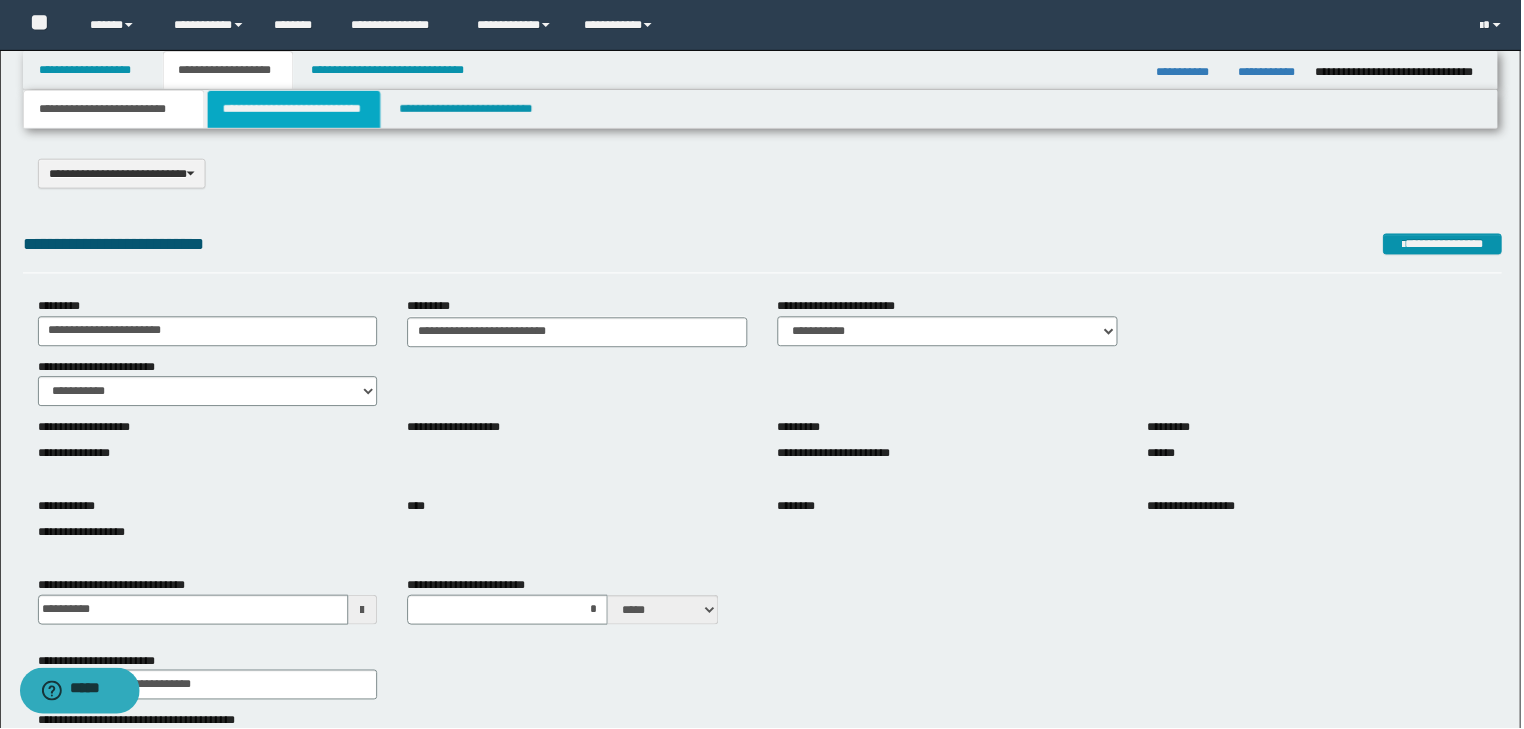 click on "**********" at bounding box center [294, 109] 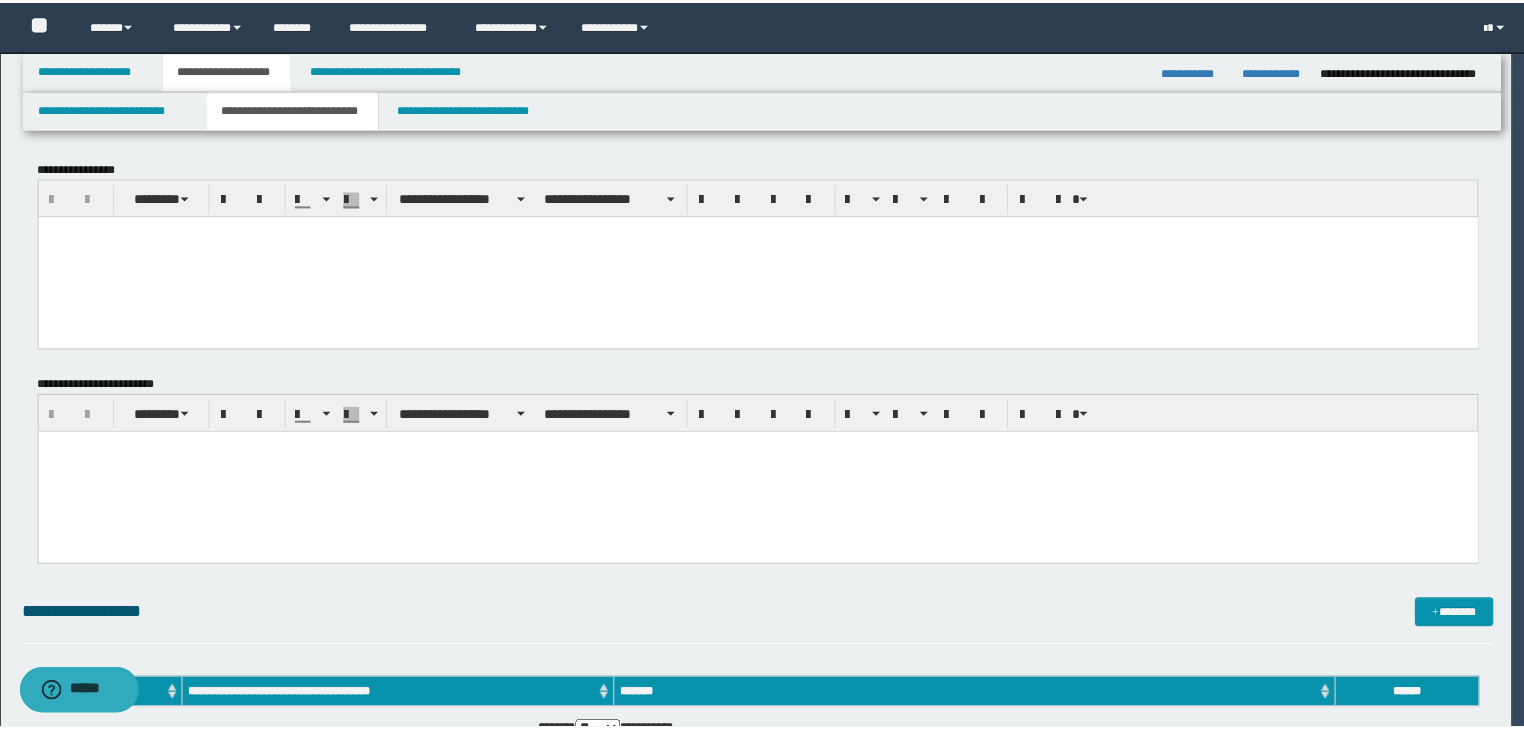 scroll, scrollTop: 0, scrollLeft: 0, axis: both 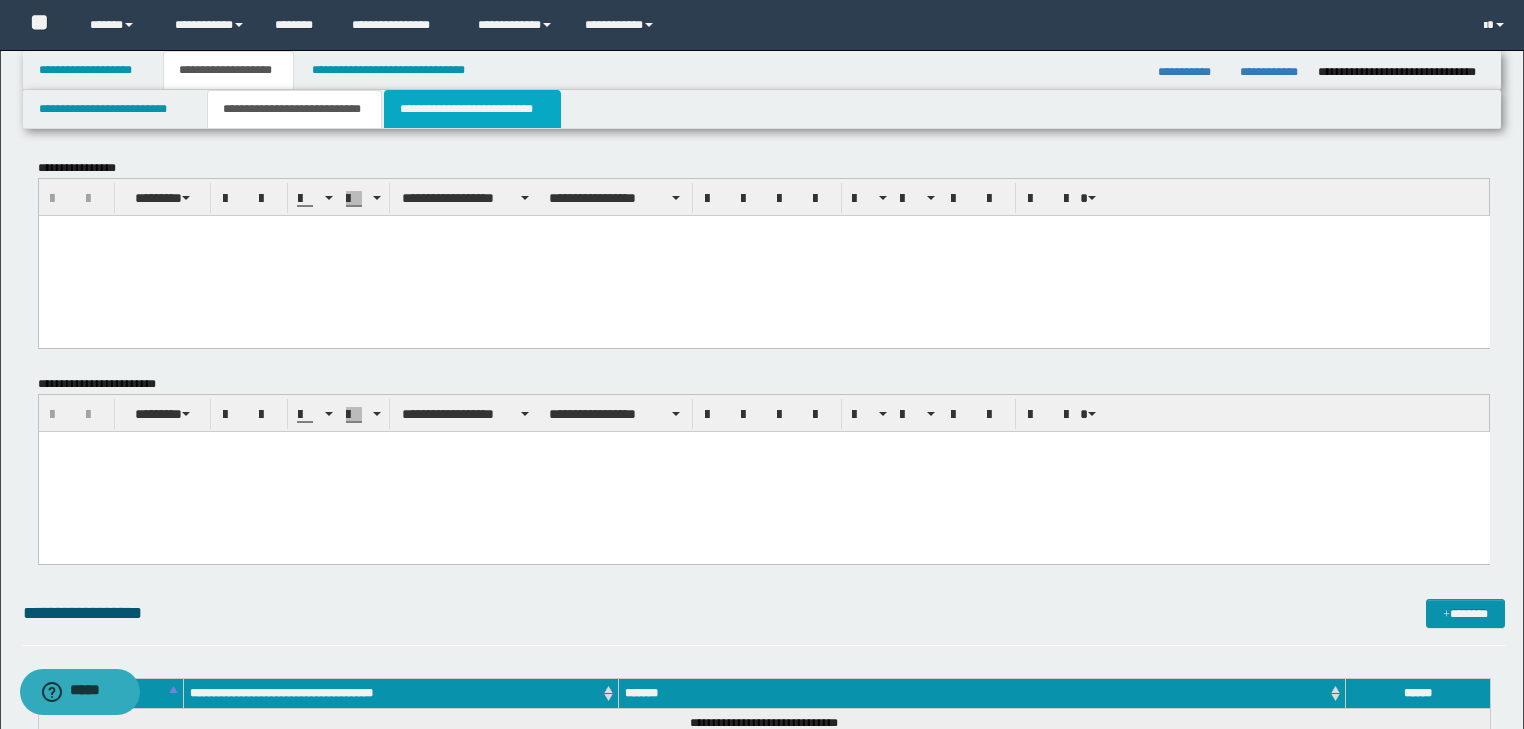 click on "**********" at bounding box center [472, 109] 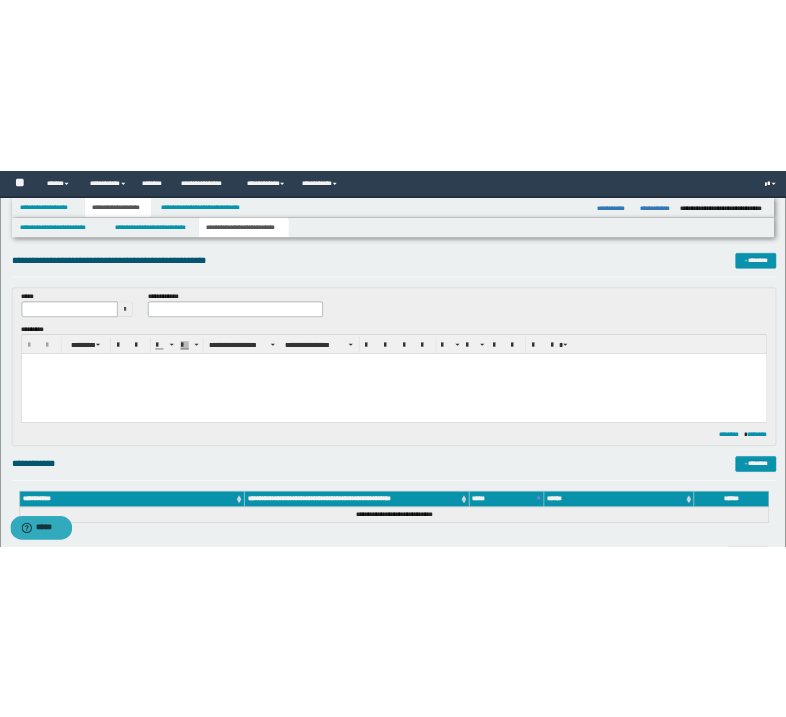 scroll, scrollTop: 0, scrollLeft: 0, axis: both 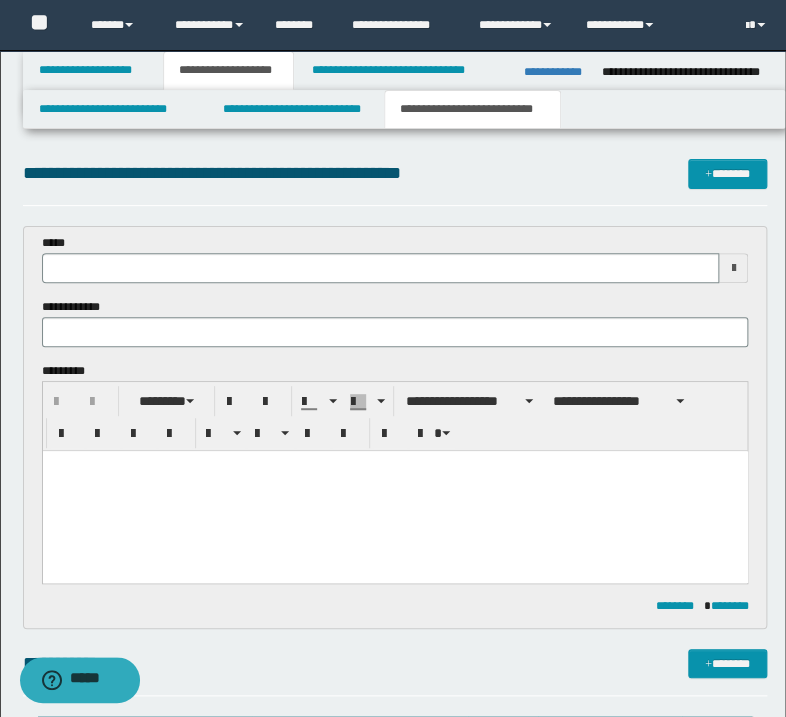 type 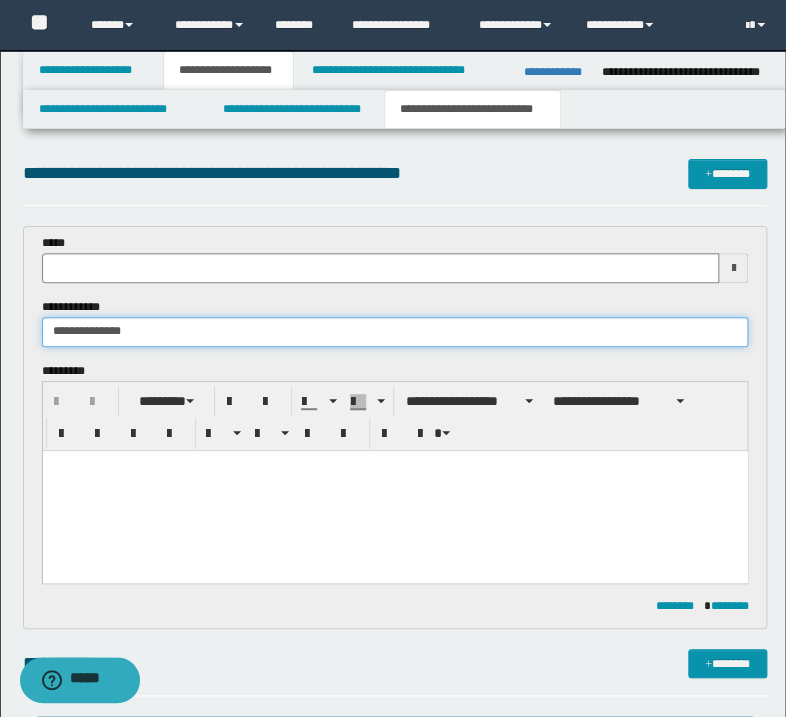 type on "**********" 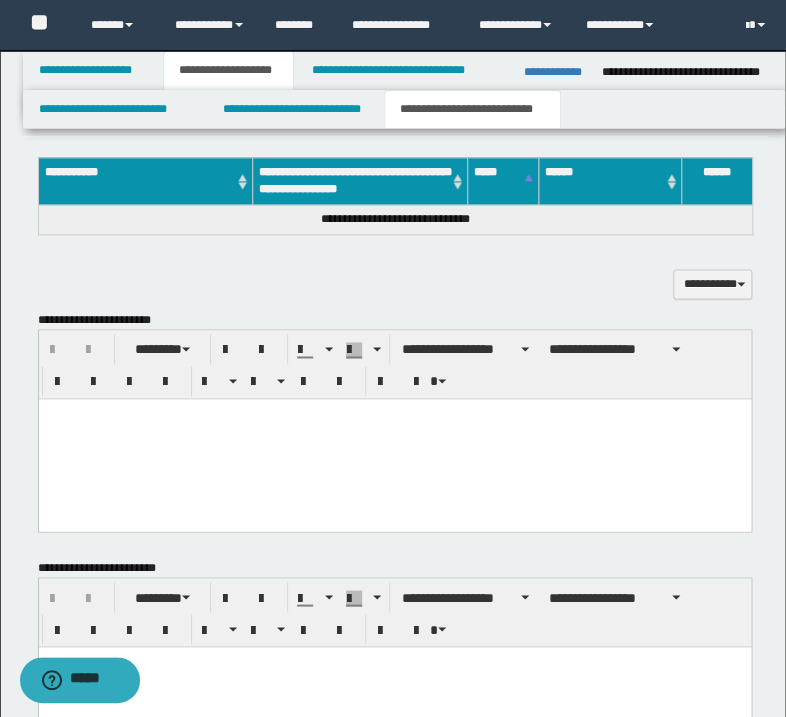 scroll, scrollTop: 560, scrollLeft: 0, axis: vertical 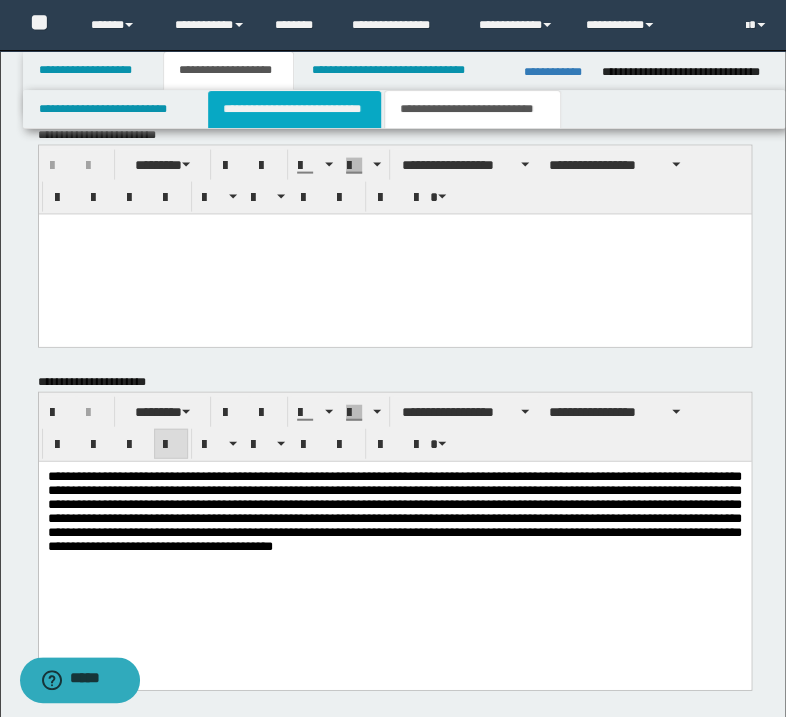 click on "**********" at bounding box center [294, 109] 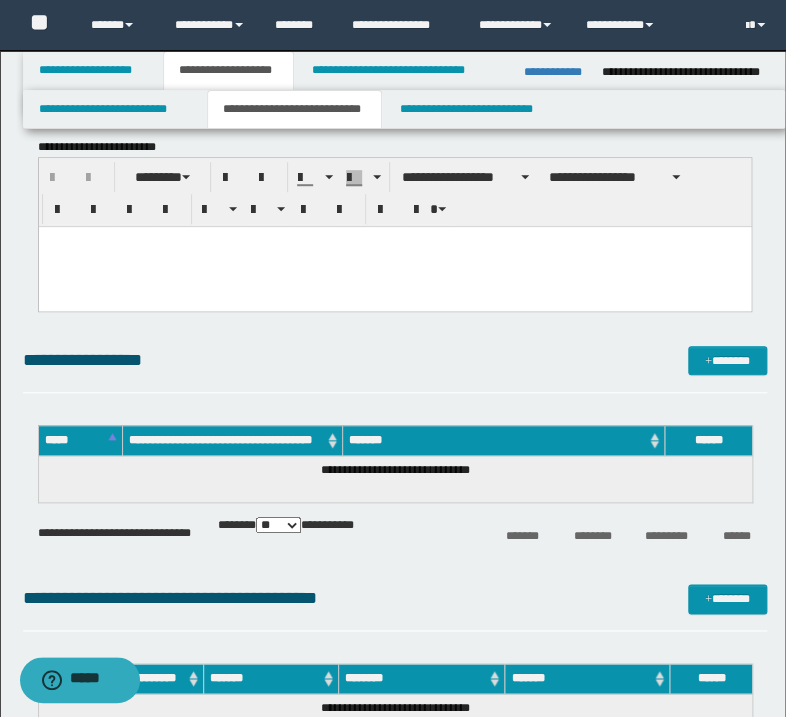 scroll, scrollTop: 0, scrollLeft: 0, axis: both 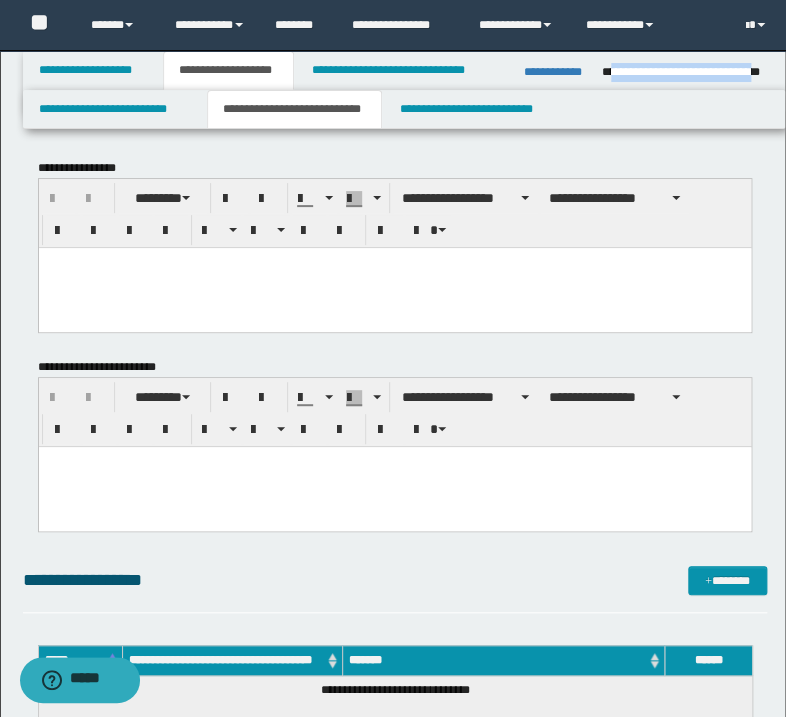 drag, startPoint x: 608, startPoint y: 74, endPoint x: 764, endPoint y: 69, distance: 156.08011 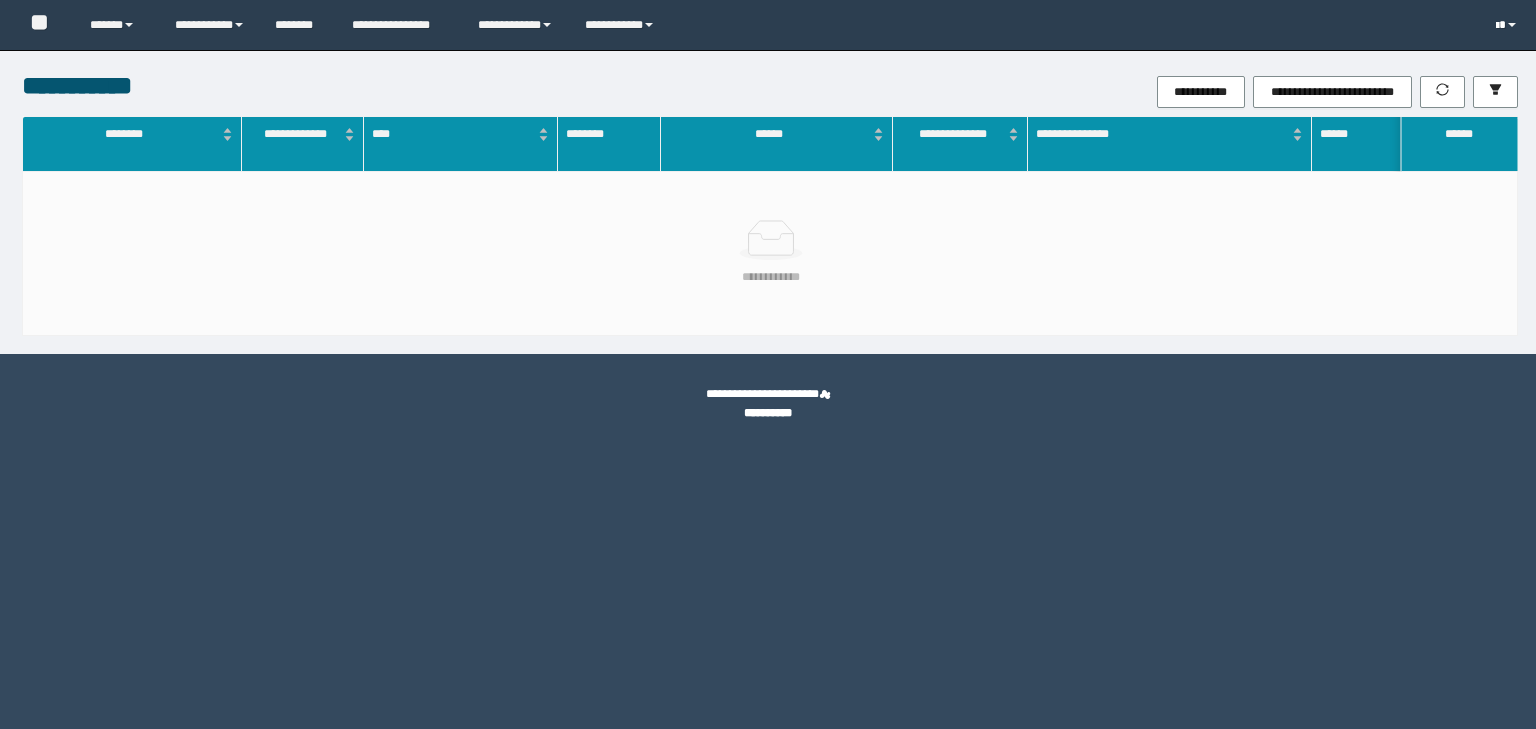 scroll, scrollTop: 0, scrollLeft: 0, axis: both 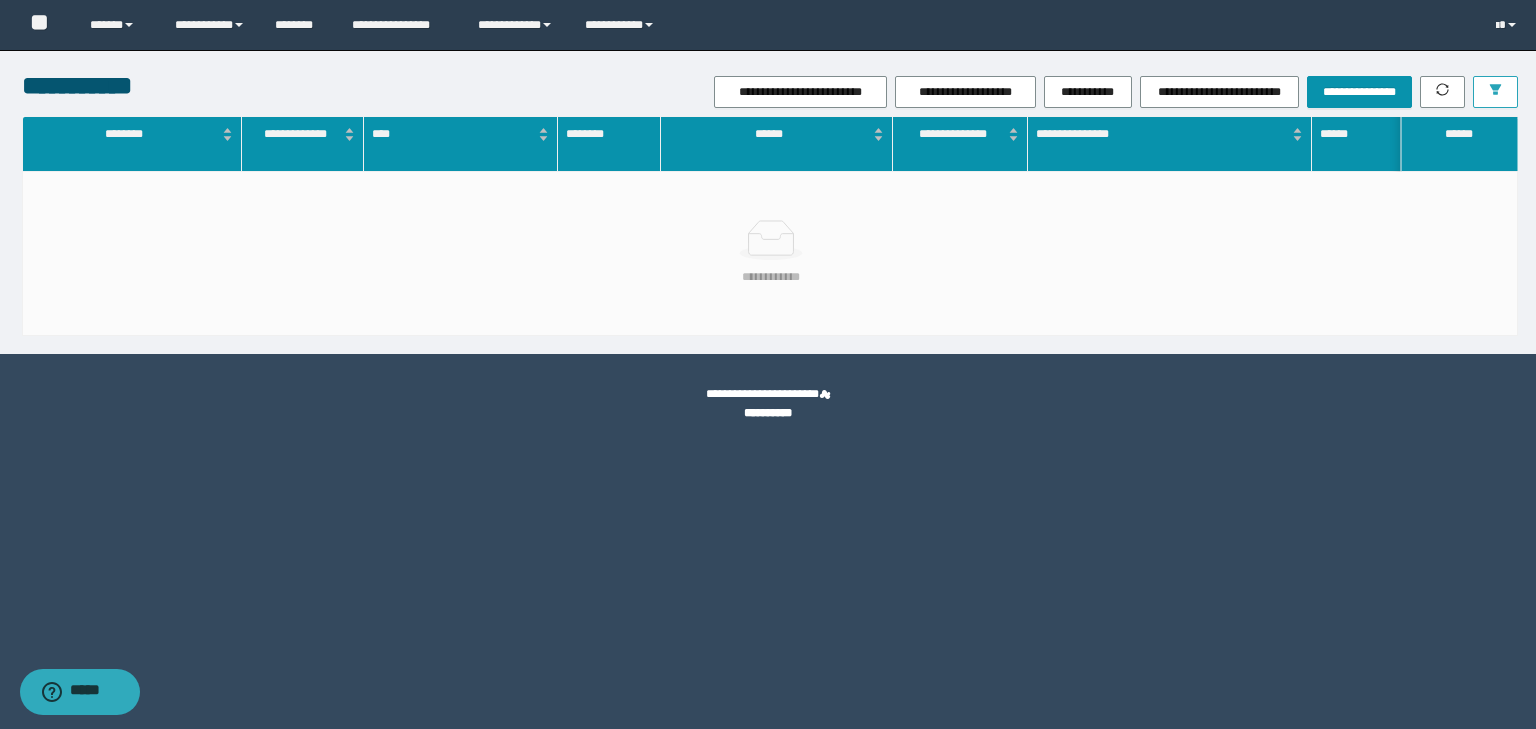 click 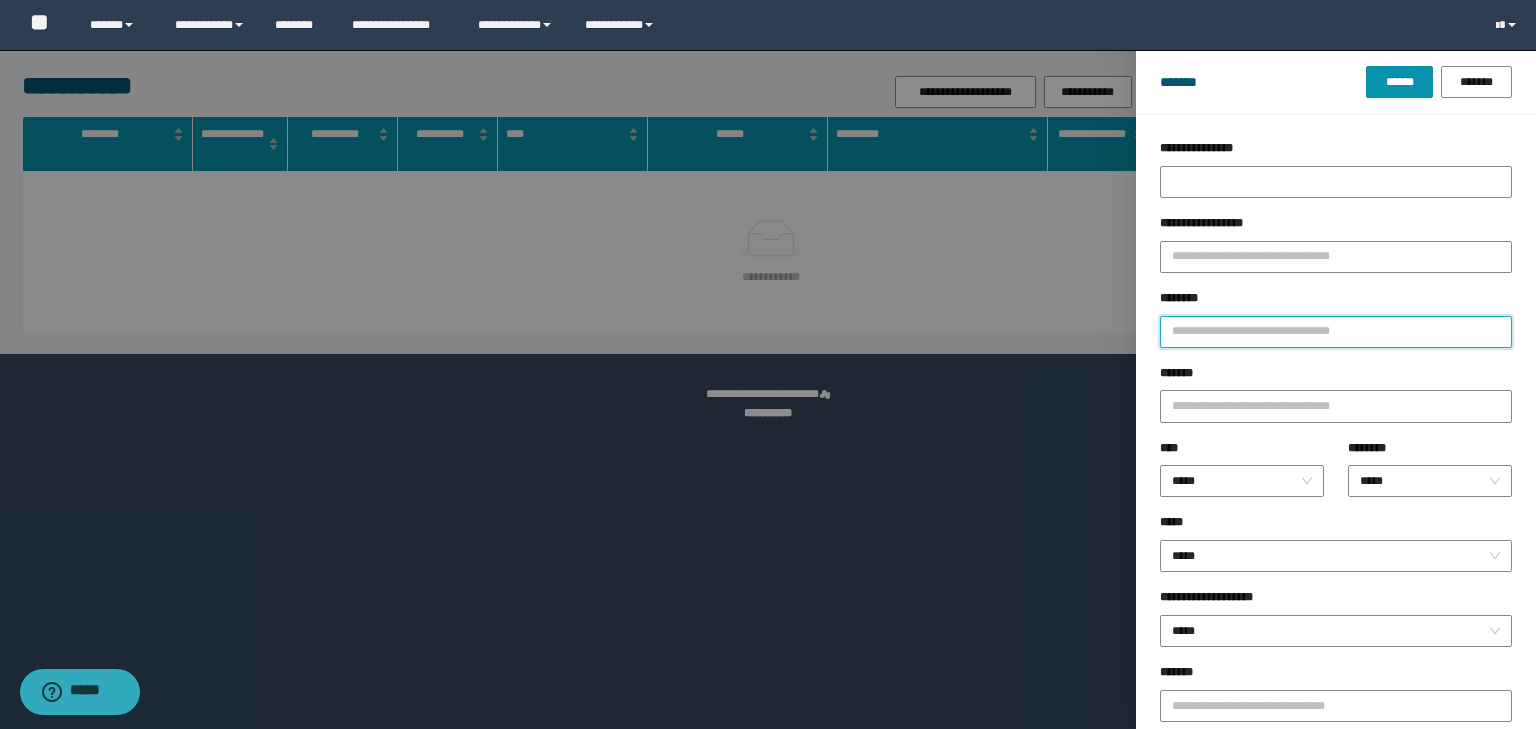 click on "********" at bounding box center (1336, 332) 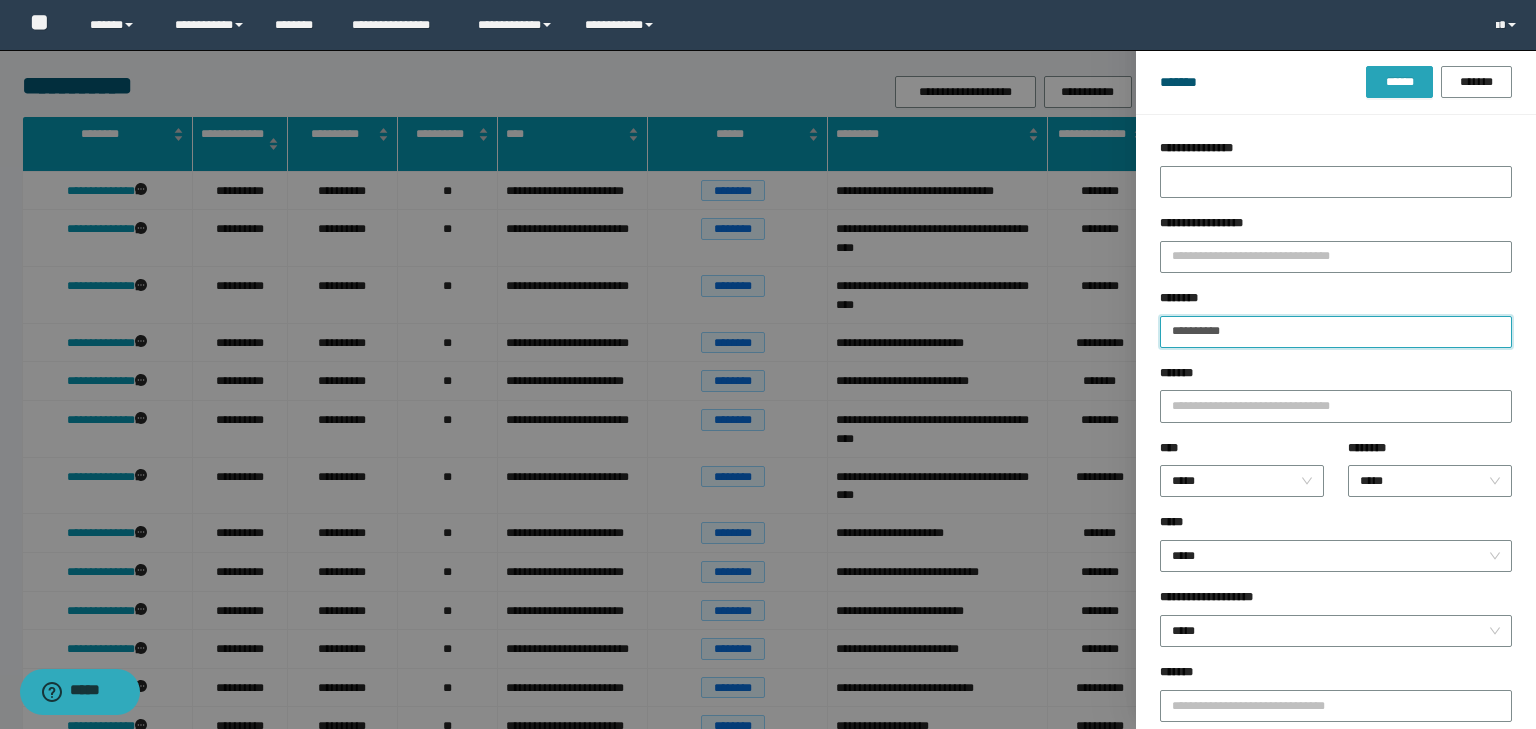 type on "**********" 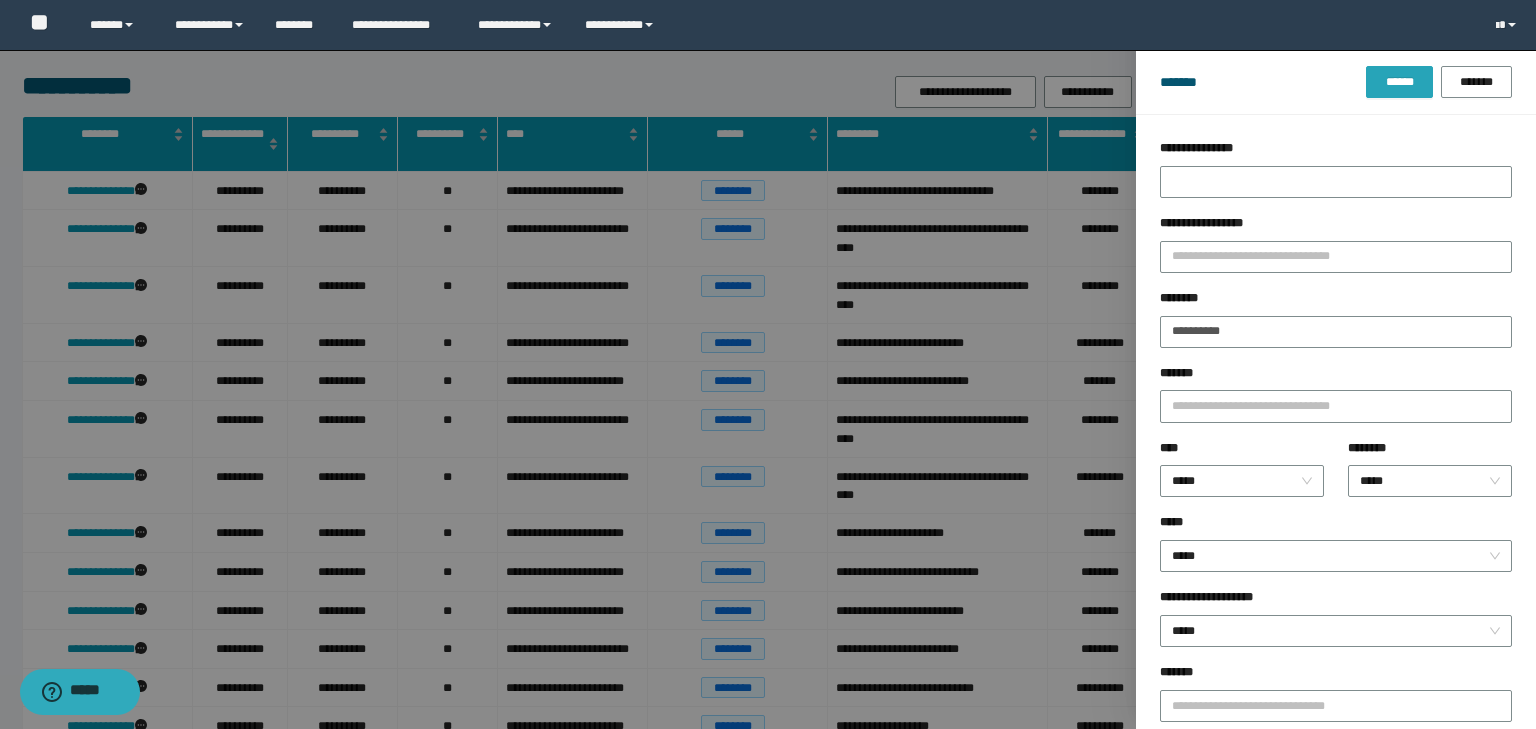 click on "******" at bounding box center (1399, 82) 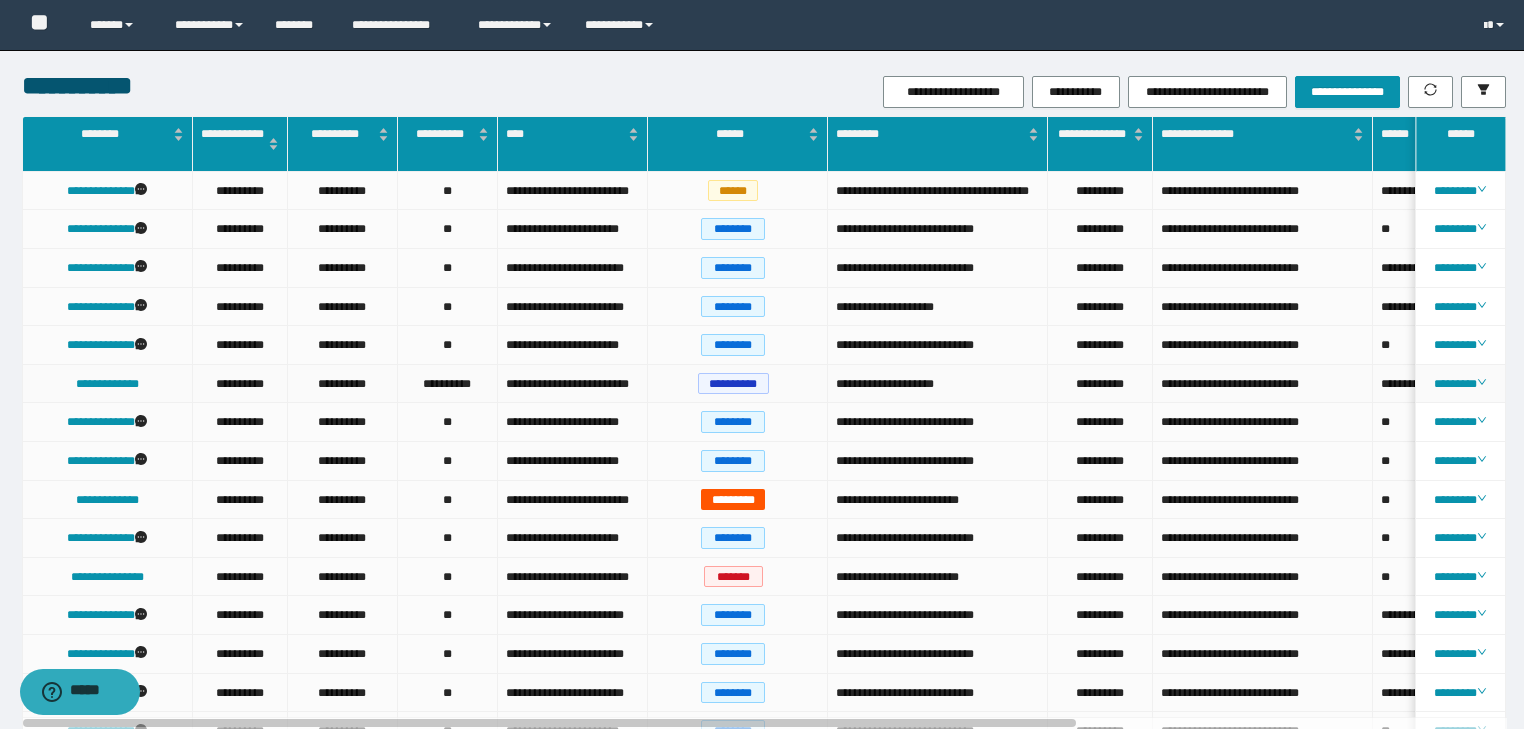 click on "********" at bounding box center [1461, 384] 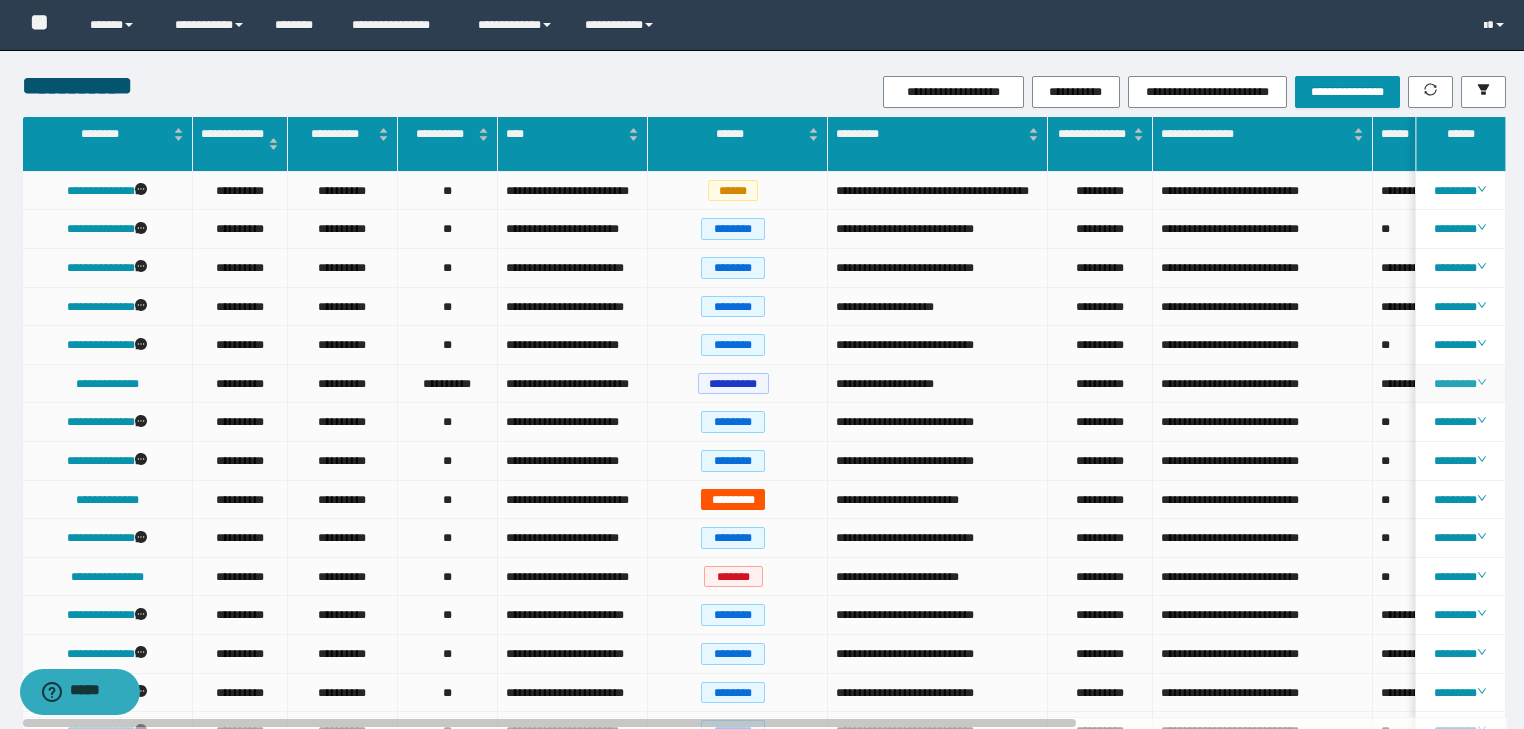 click on "********" at bounding box center [1460, 384] 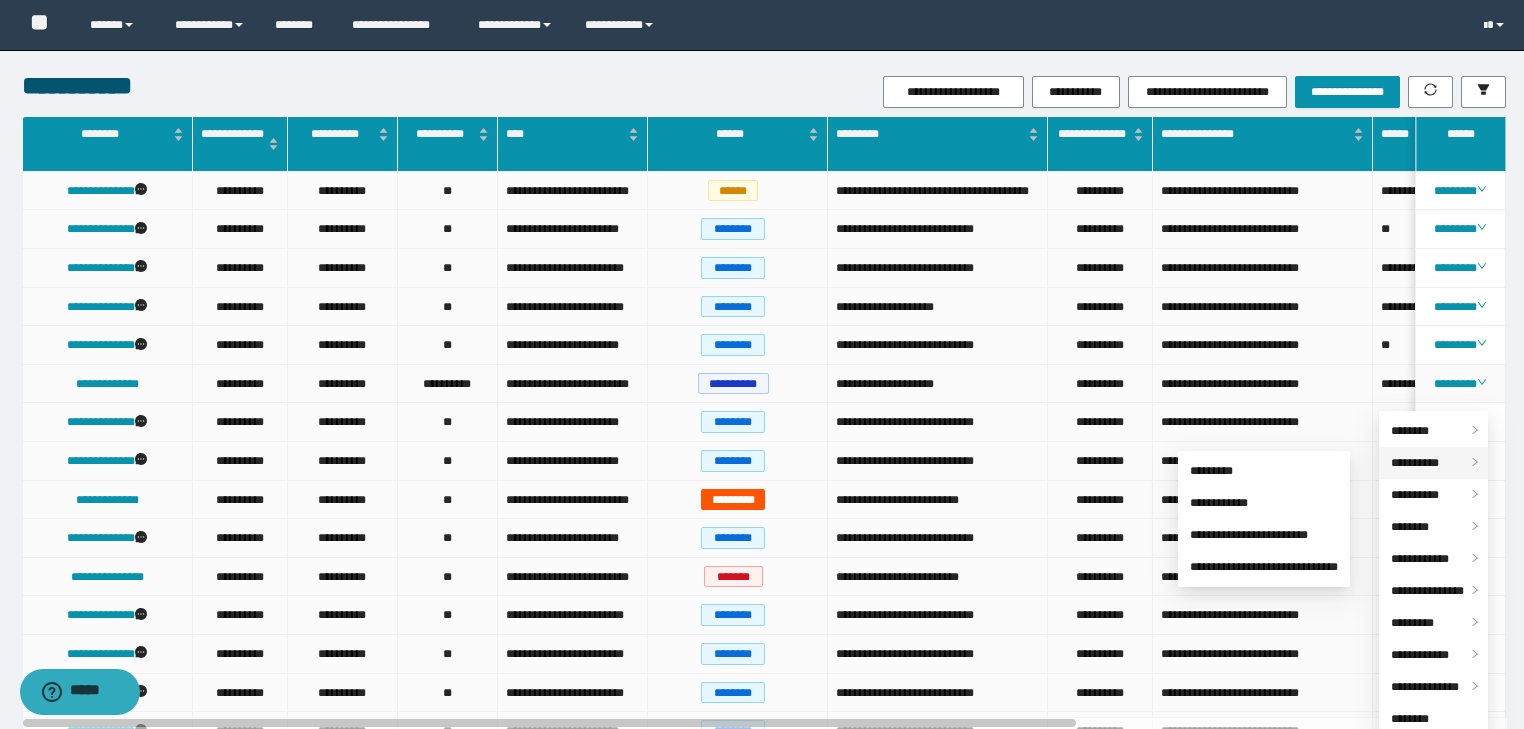 click on "**********" at bounding box center (1415, 463) 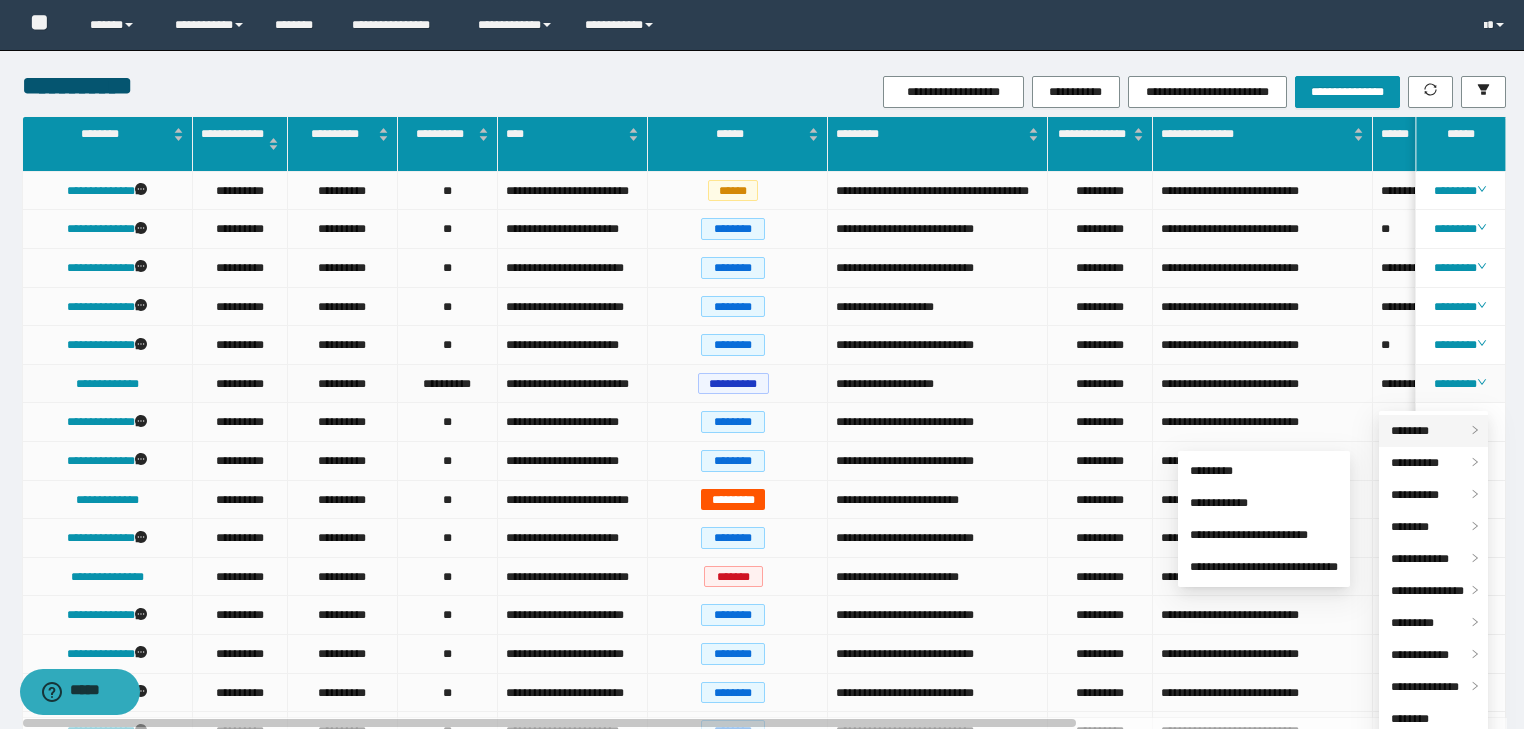 click on "********" at bounding box center (1410, 431) 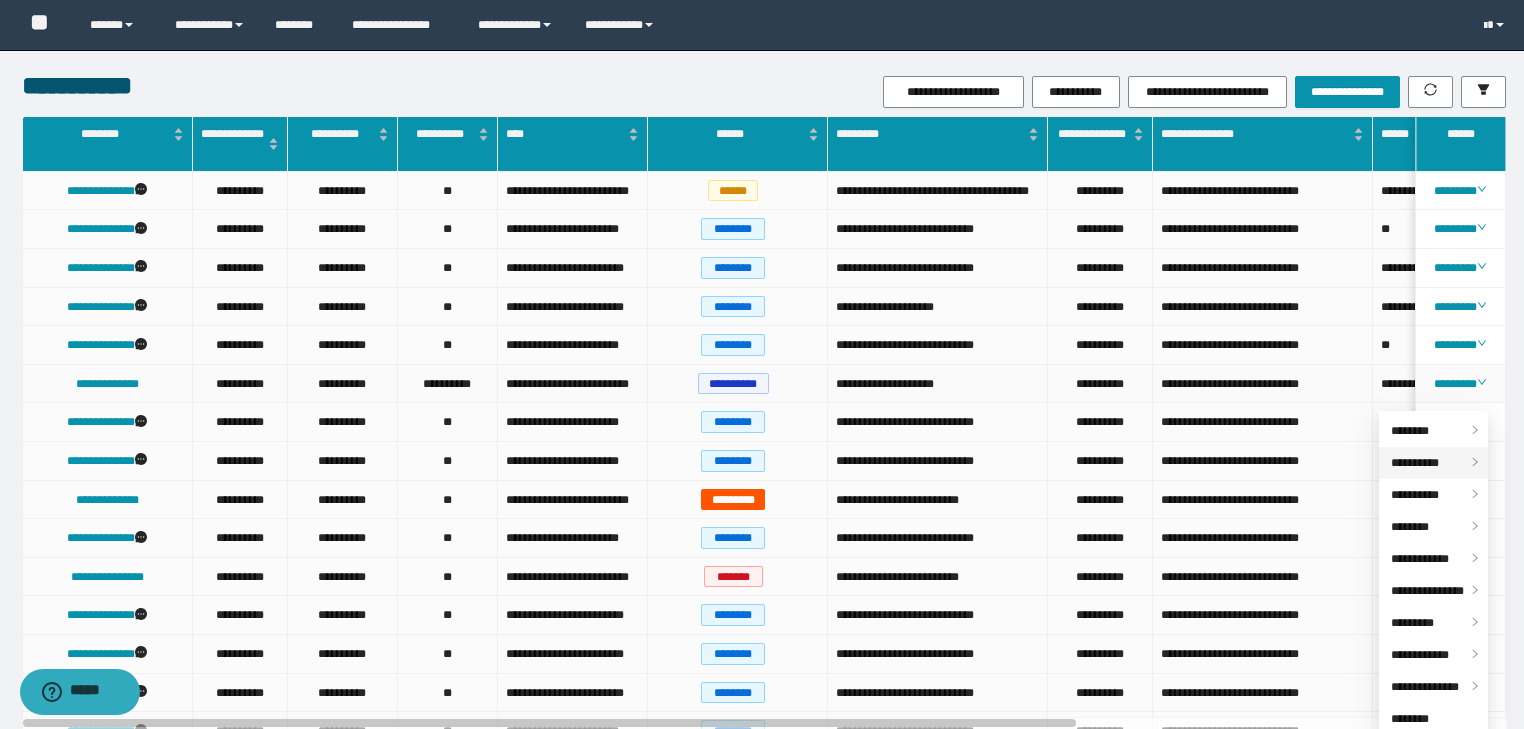 click on "**********" at bounding box center [1433, 463] 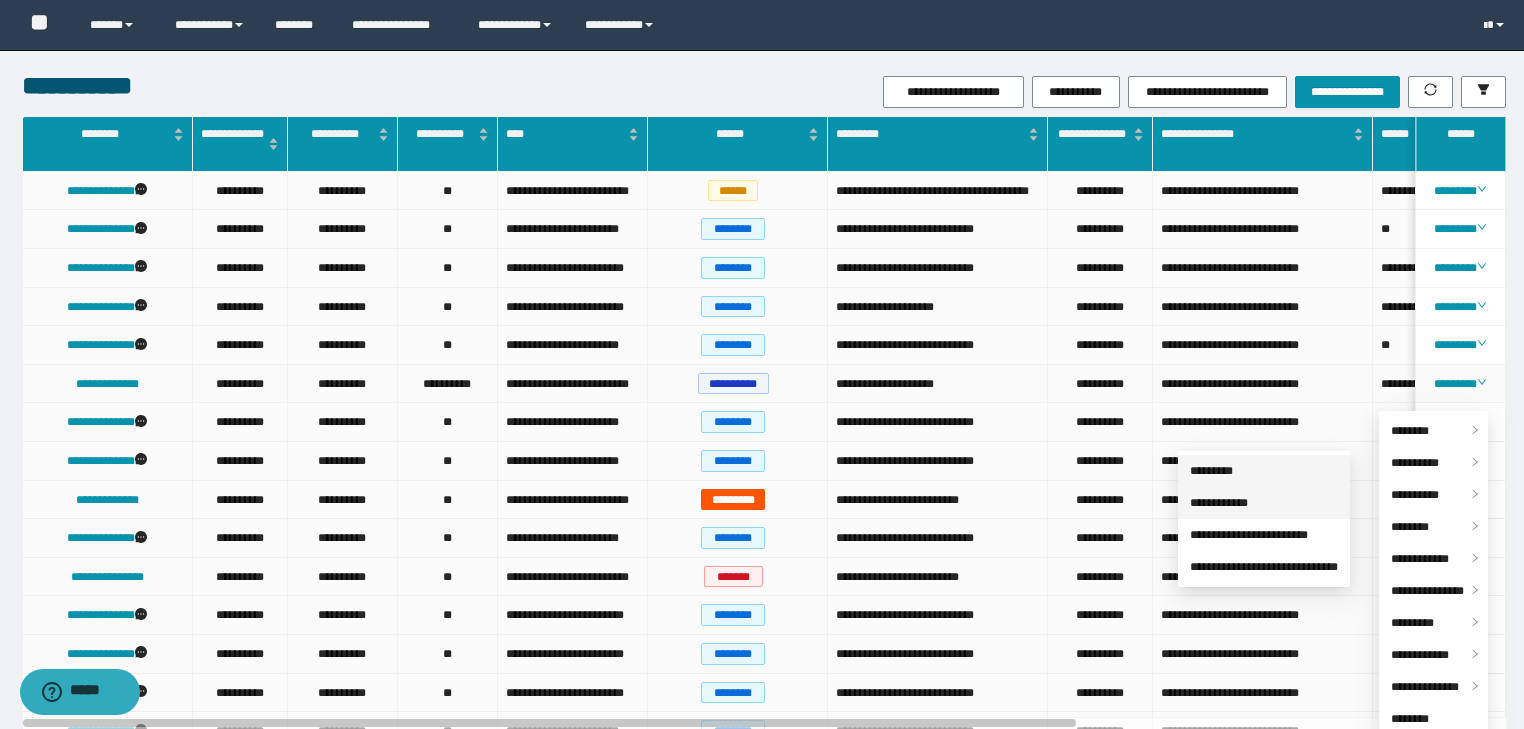 click on "**********" at bounding box center (1219, 503) 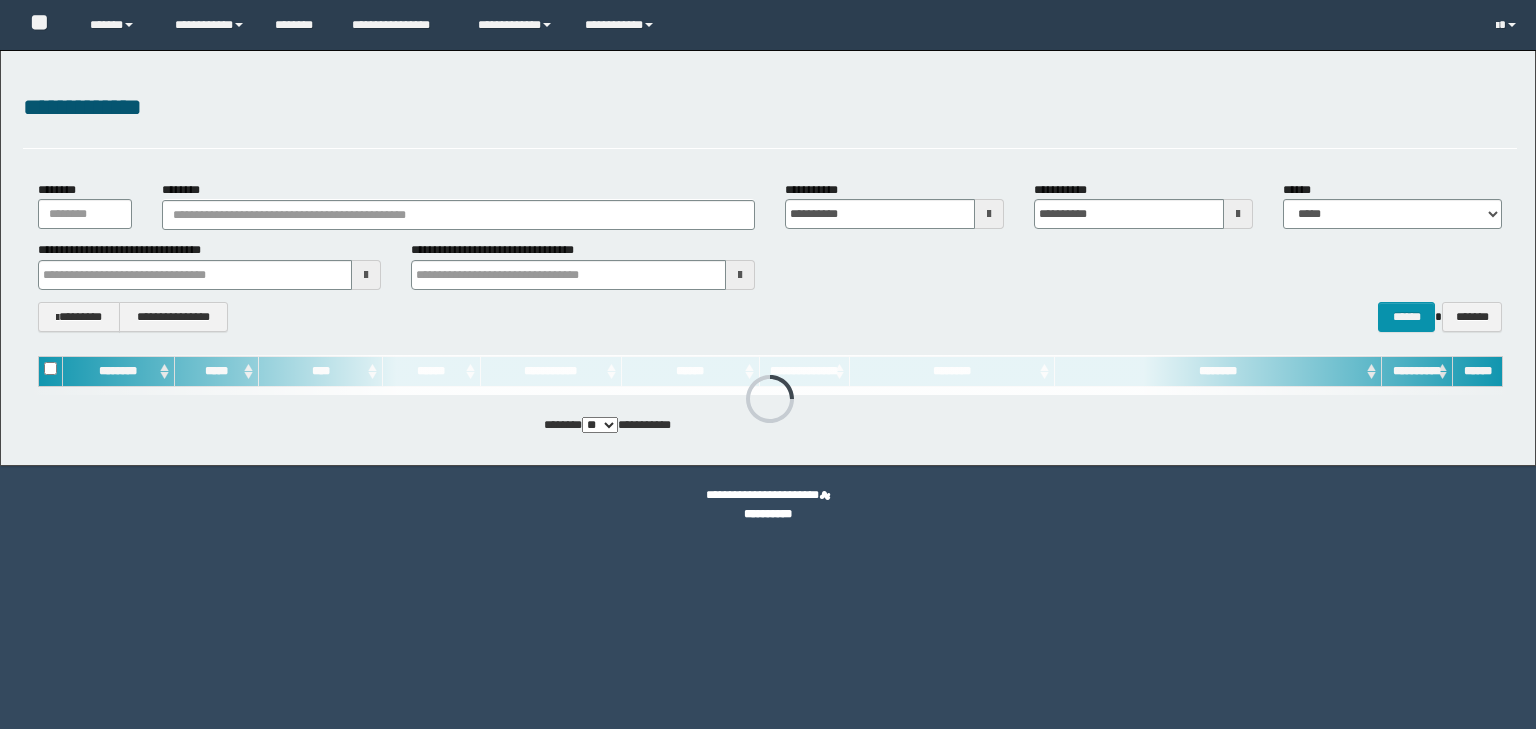 scroll, scrollTop: 0, scrollLeft: 0, axis: both 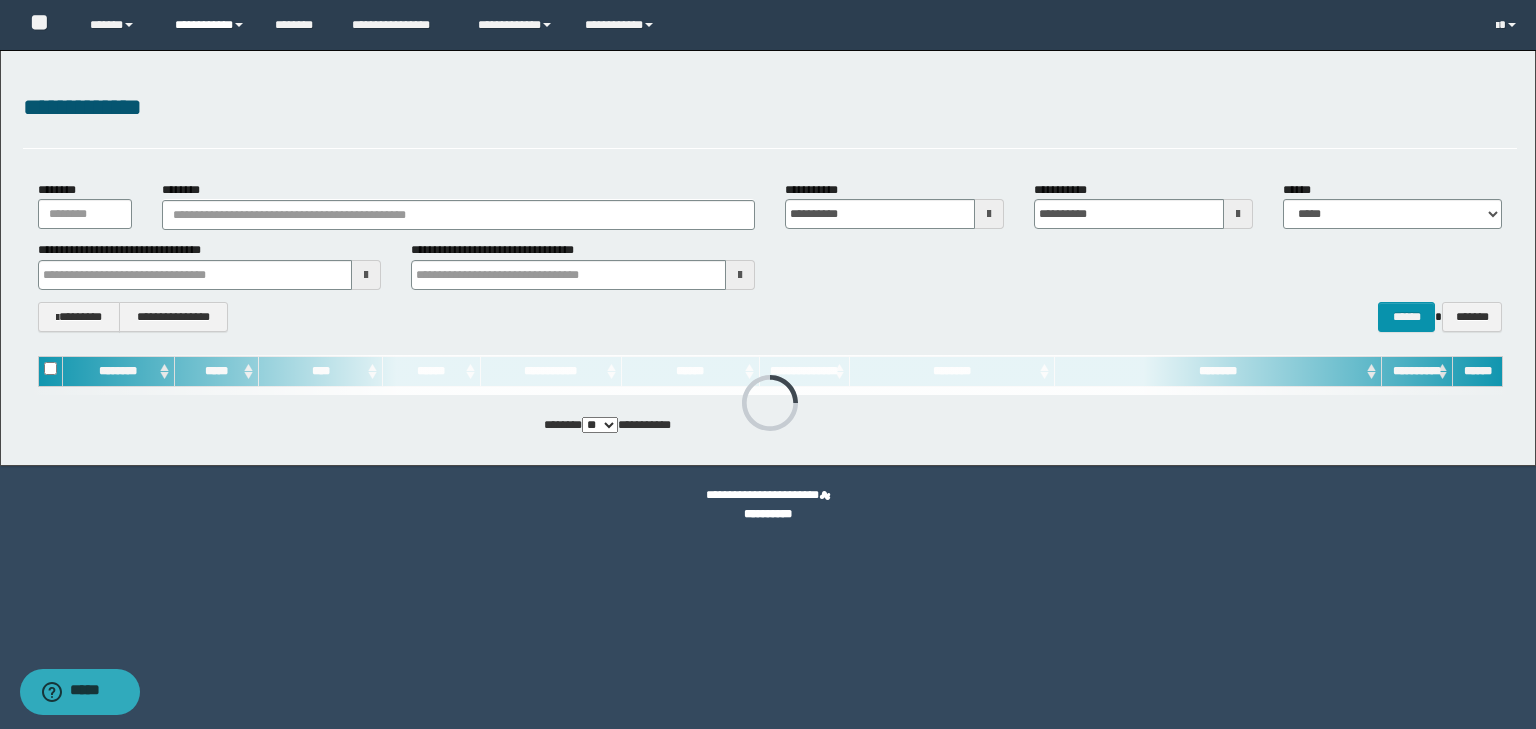 click on "**********" at bounding box center [210, 25] 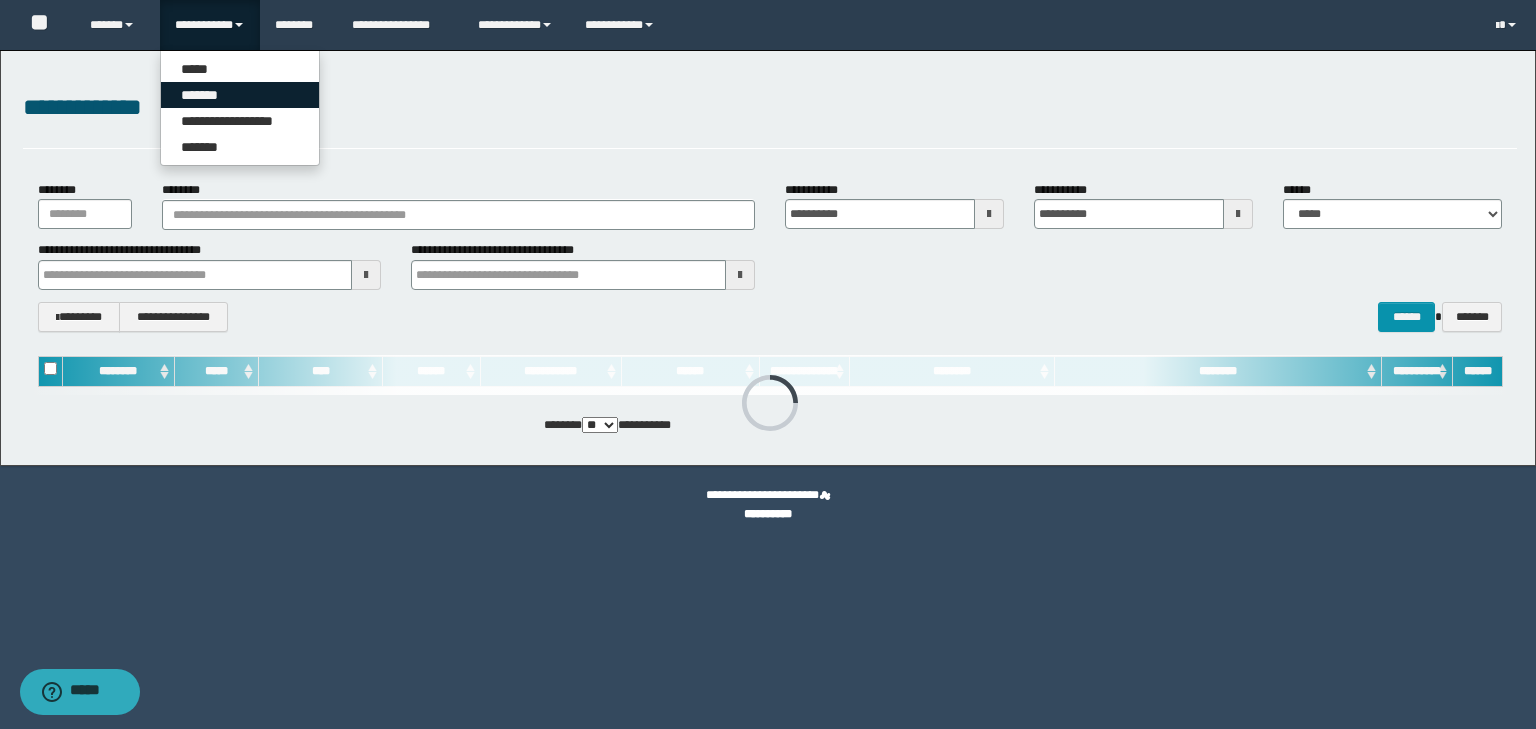 click on "*******" at bounding box center [240, 95] 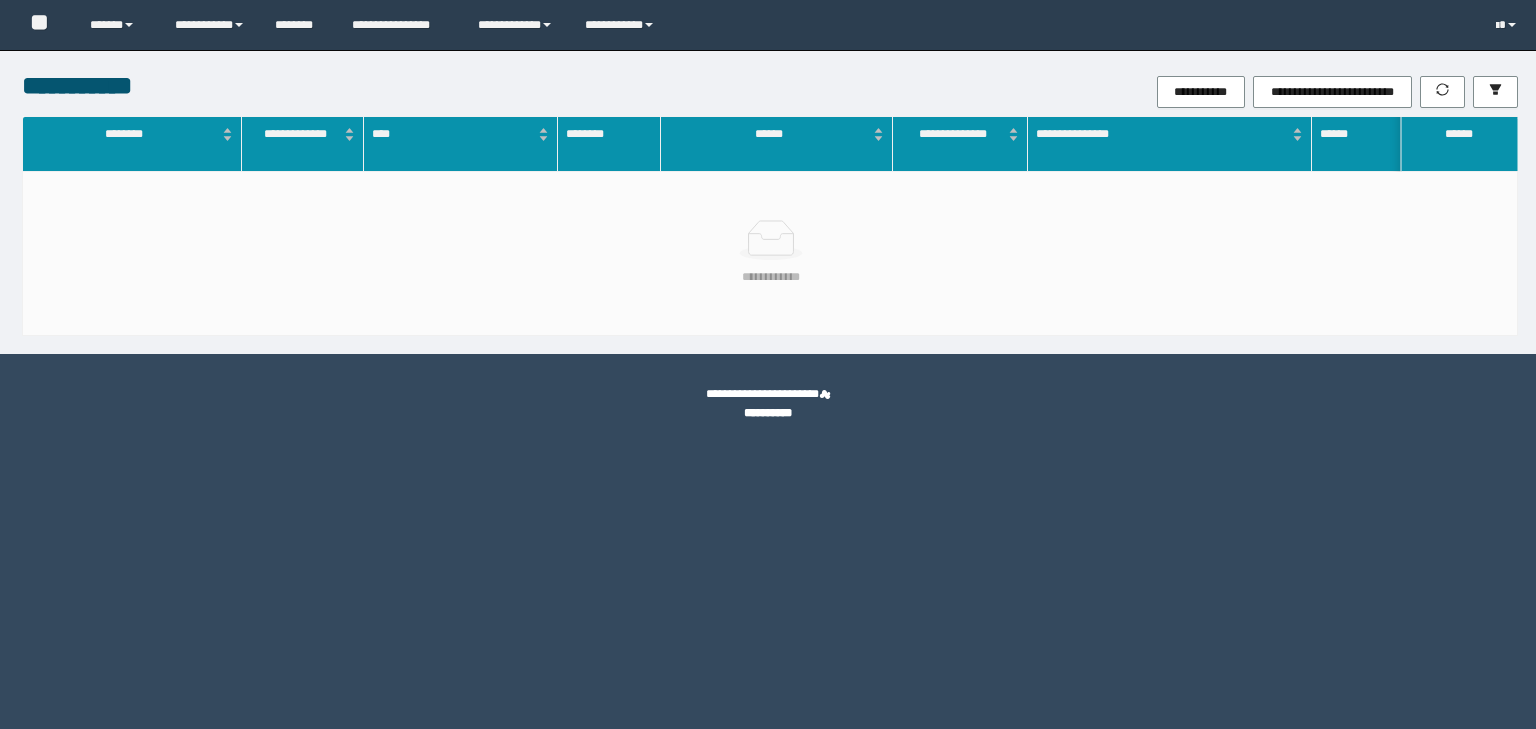 scroll, scrollTop: 0, scrollLeft: 0, axis: both 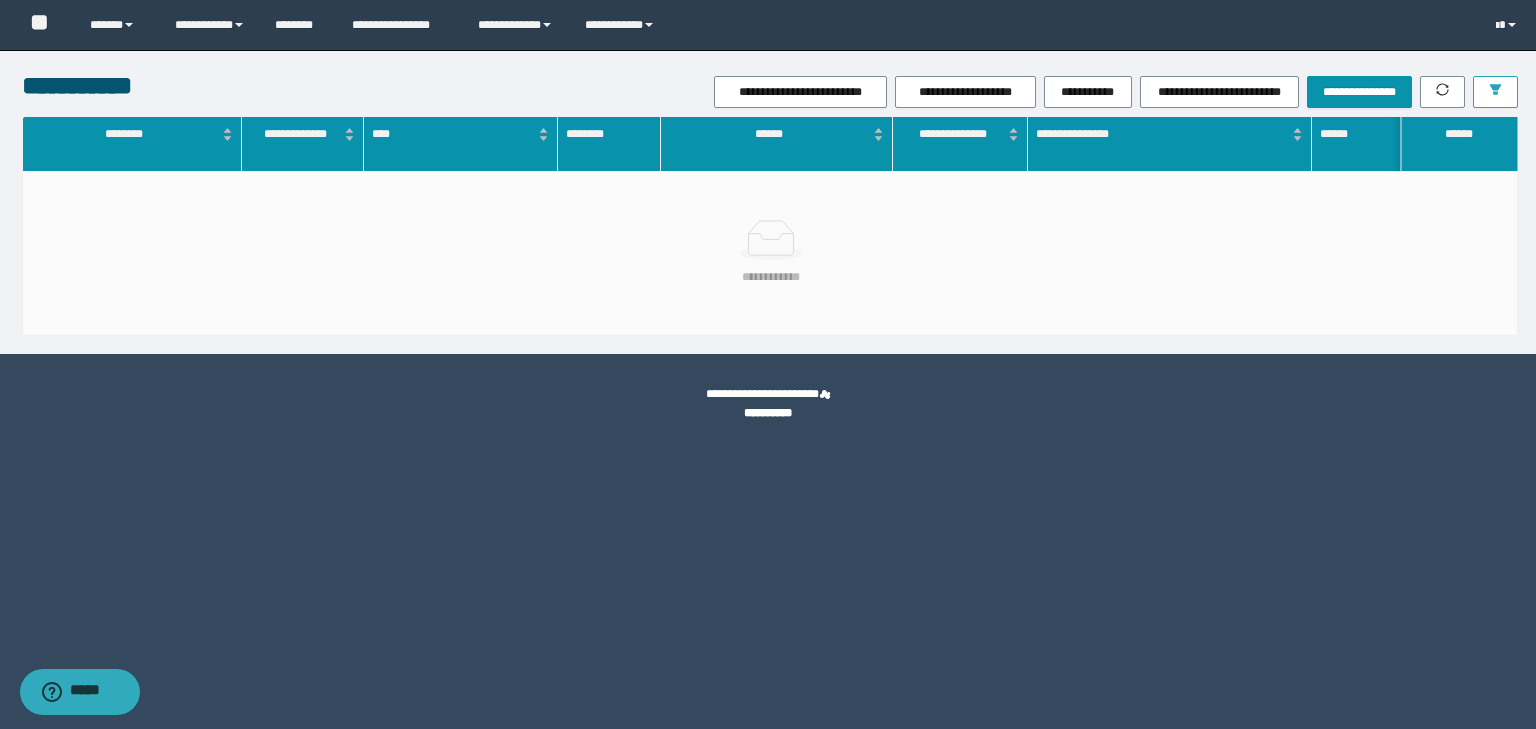 click at bounding box center [1495, 92] 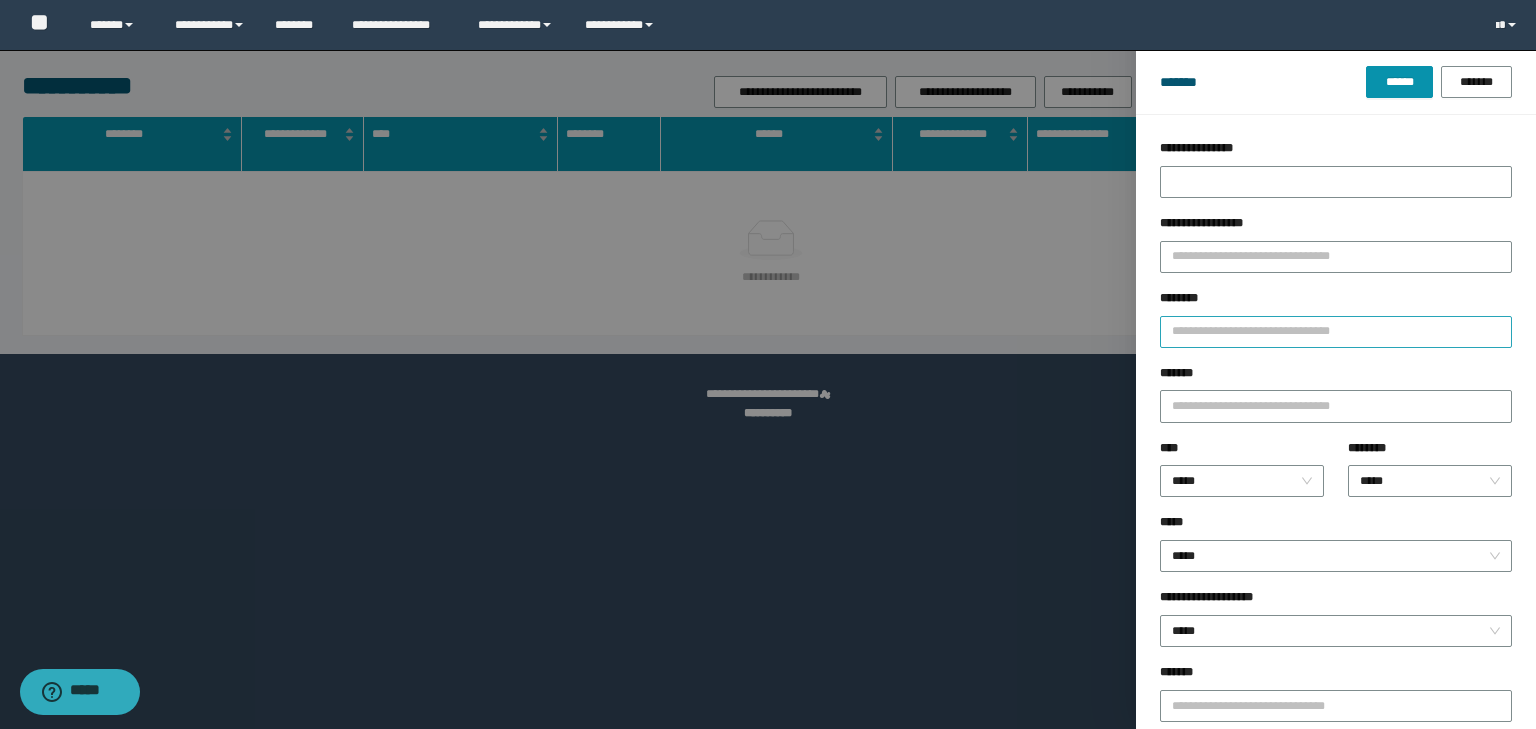 click on "********" at bounding box center [1336, 318] 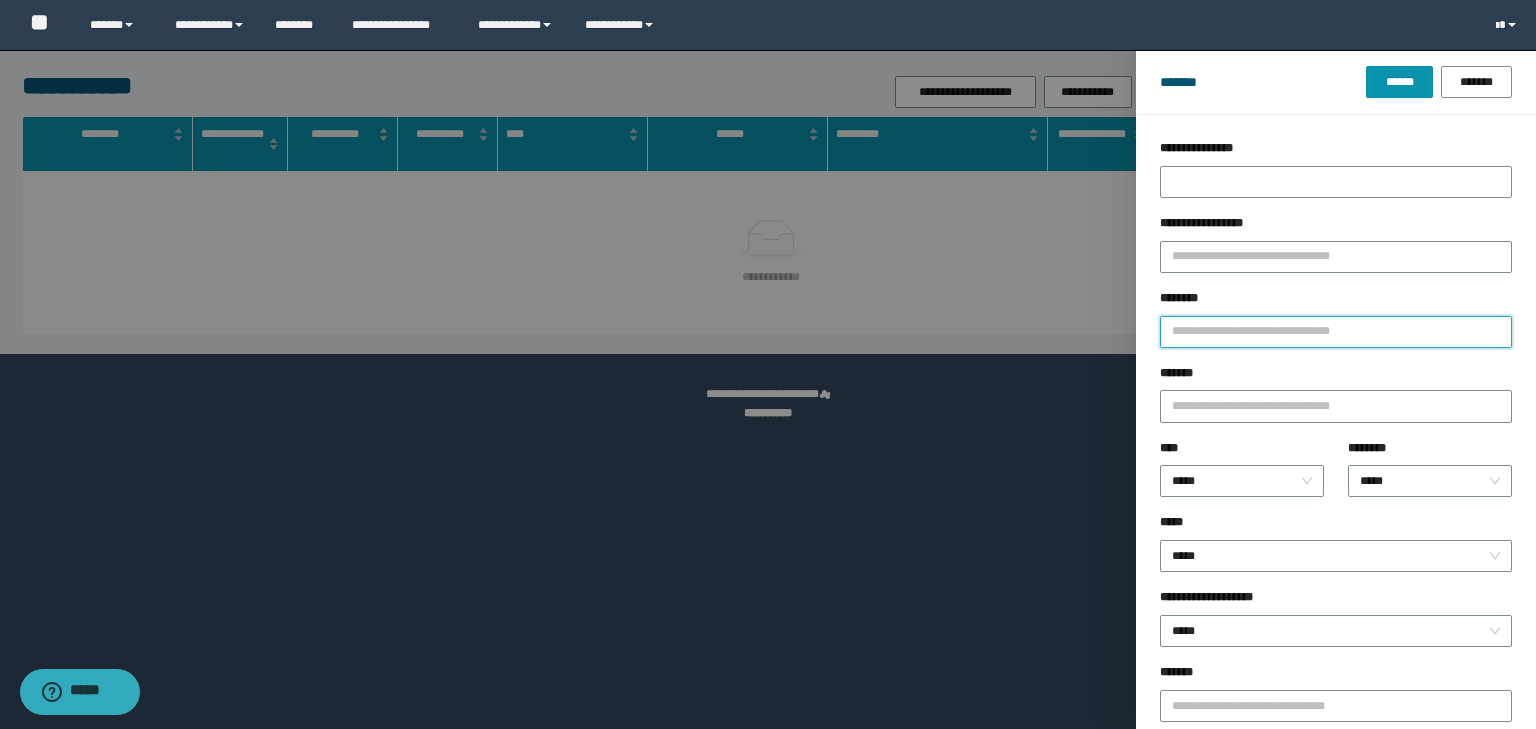 click on "********" at bounding box center [1336, 332] 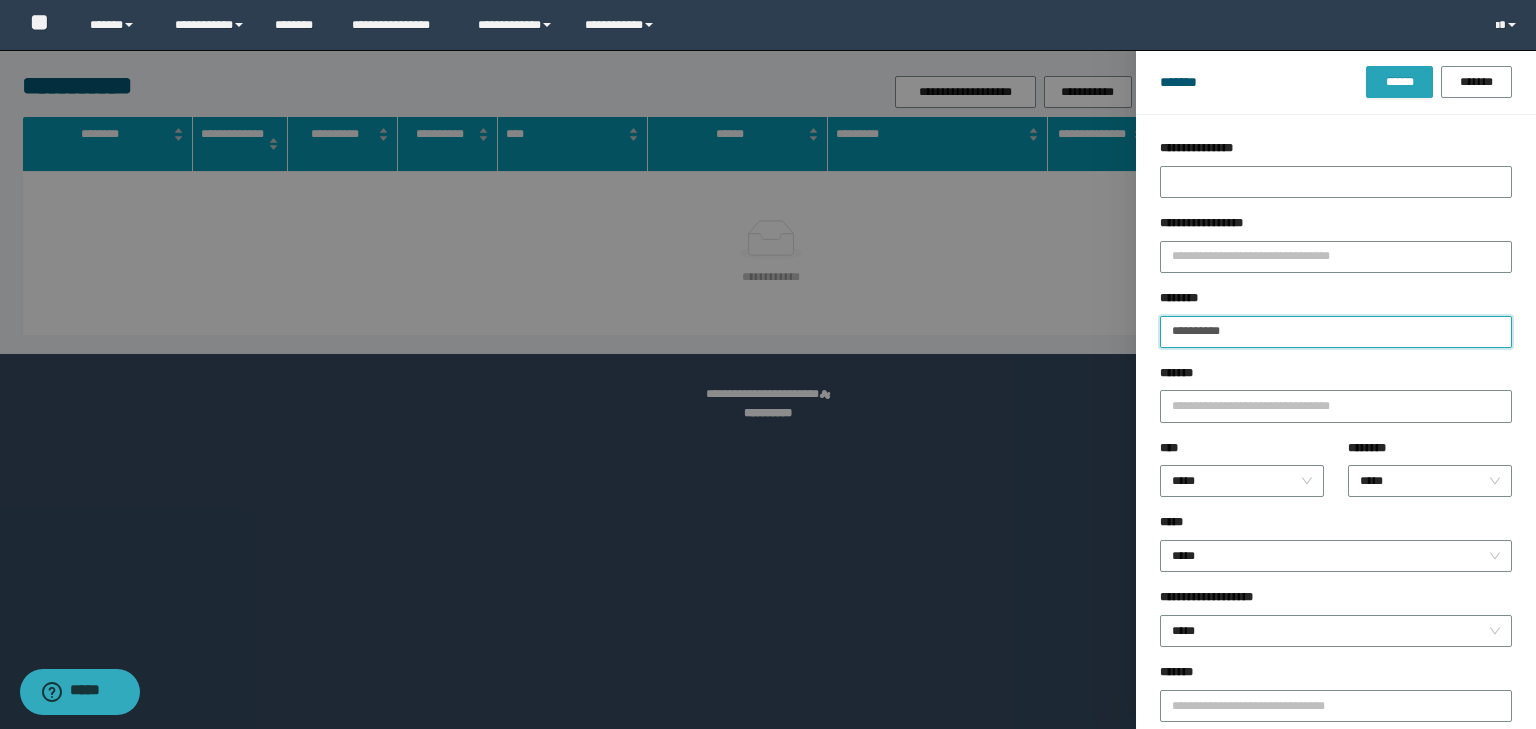 type on "**********" 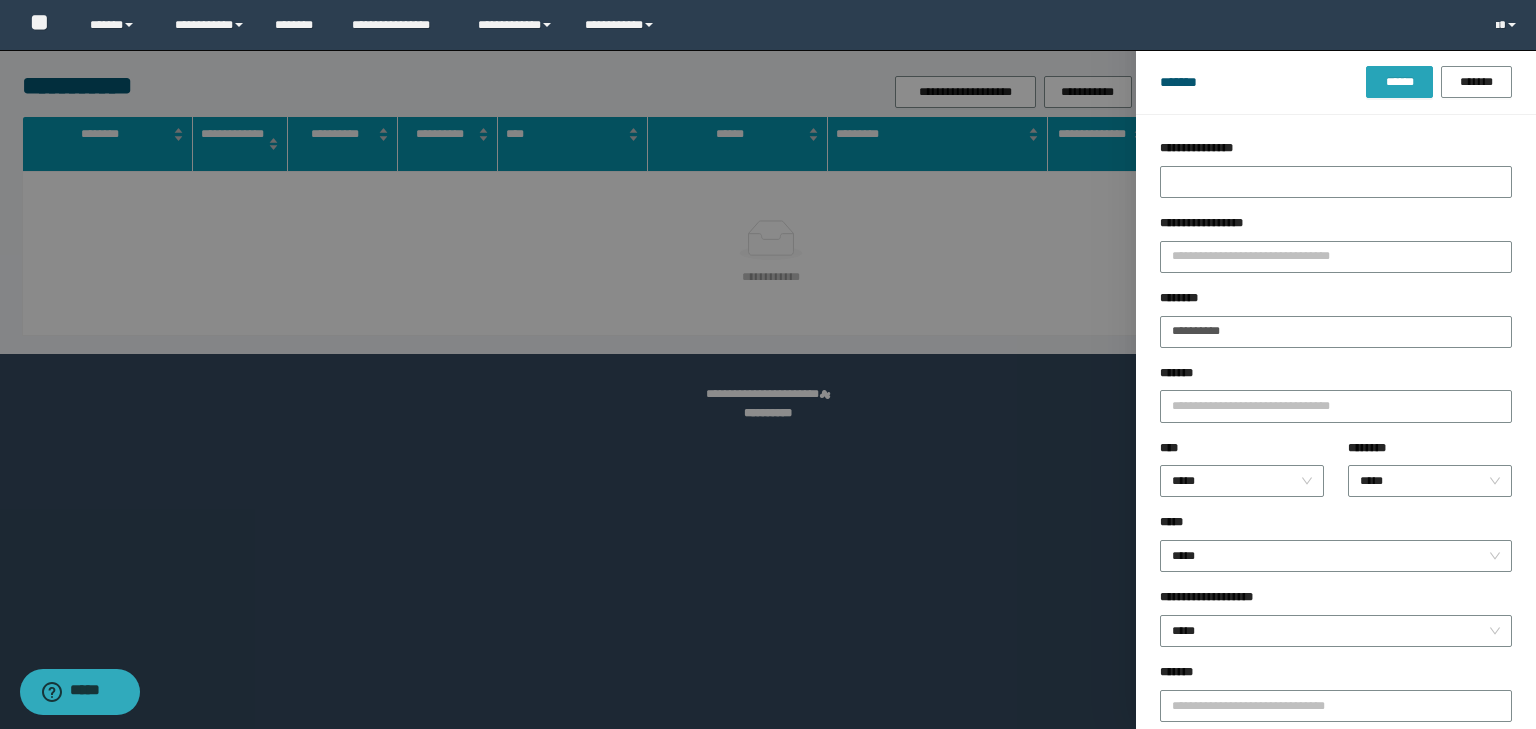 click on "******" at bounding box center [1399, 82] 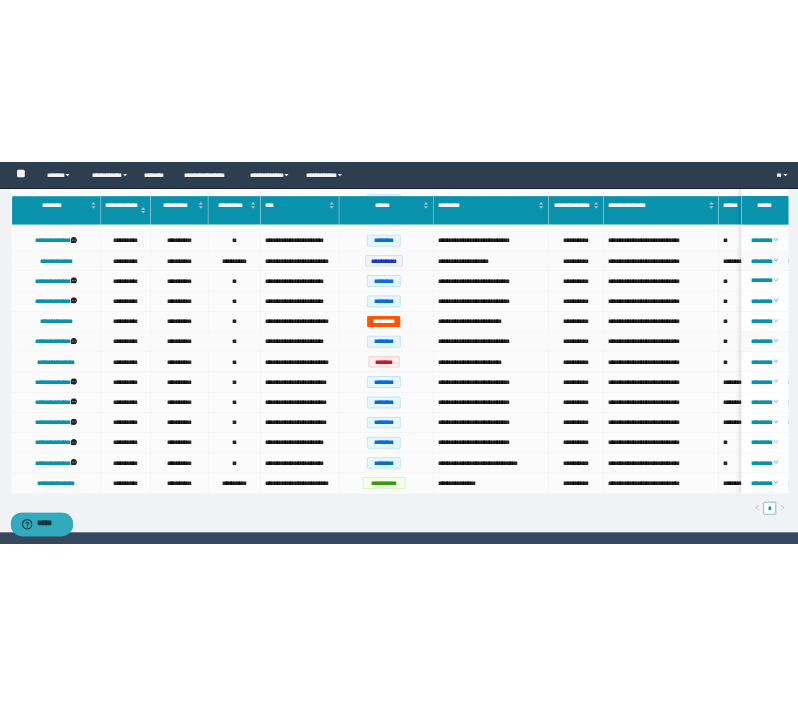 scroll, scrollTop: 240, scrollLeft: 0, axis: vertical 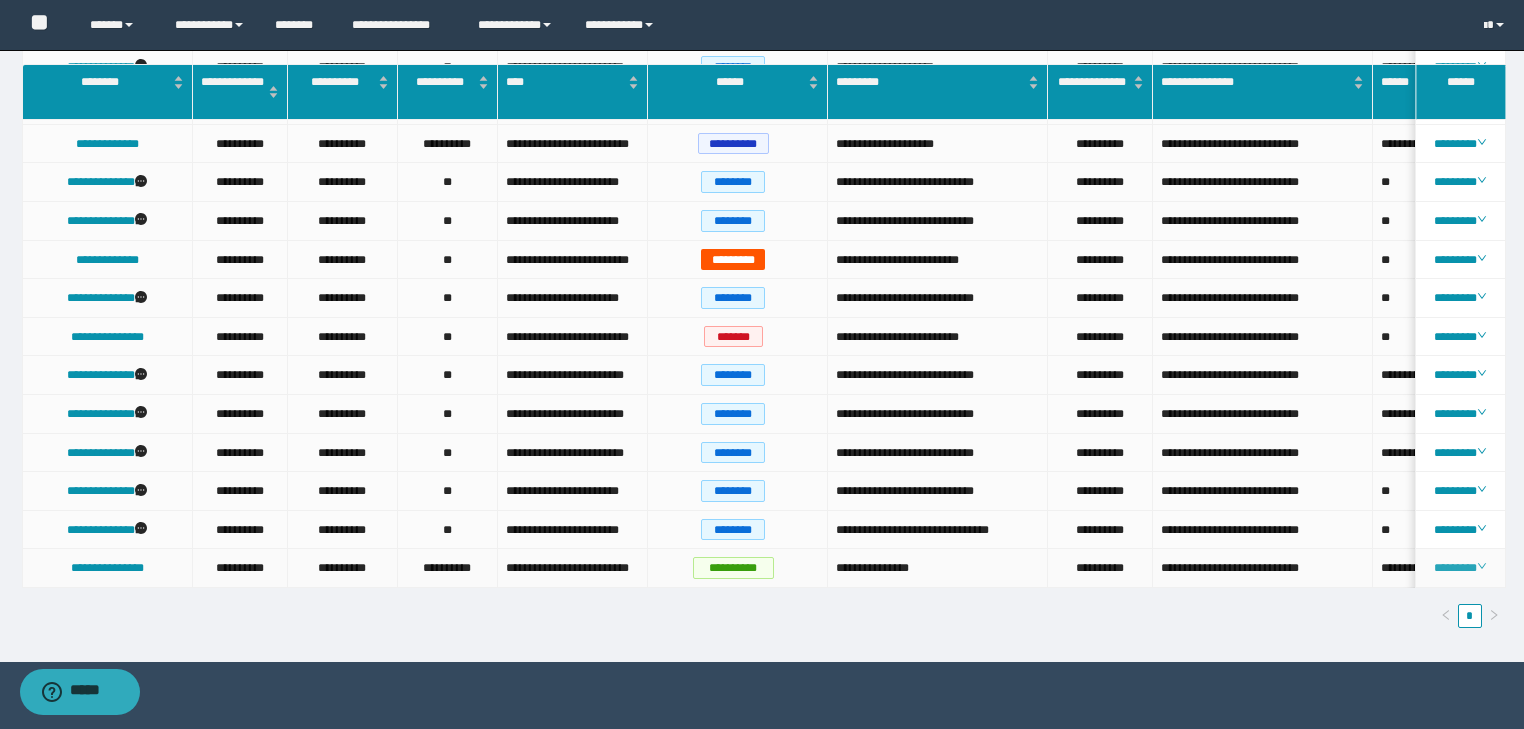 click on "********" at bounding box center (1460, 568) 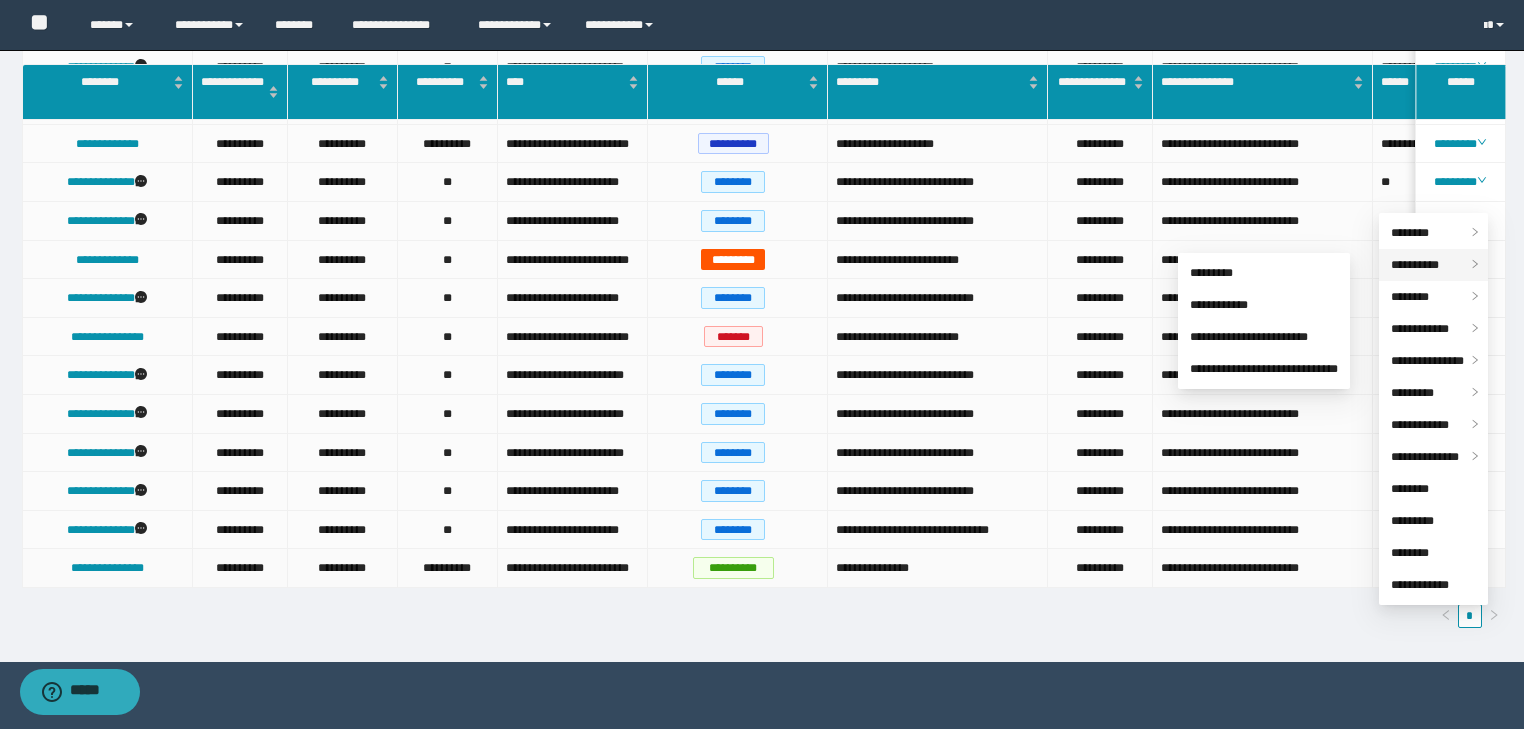 click on "**********" at bounding box center (1415, 265) 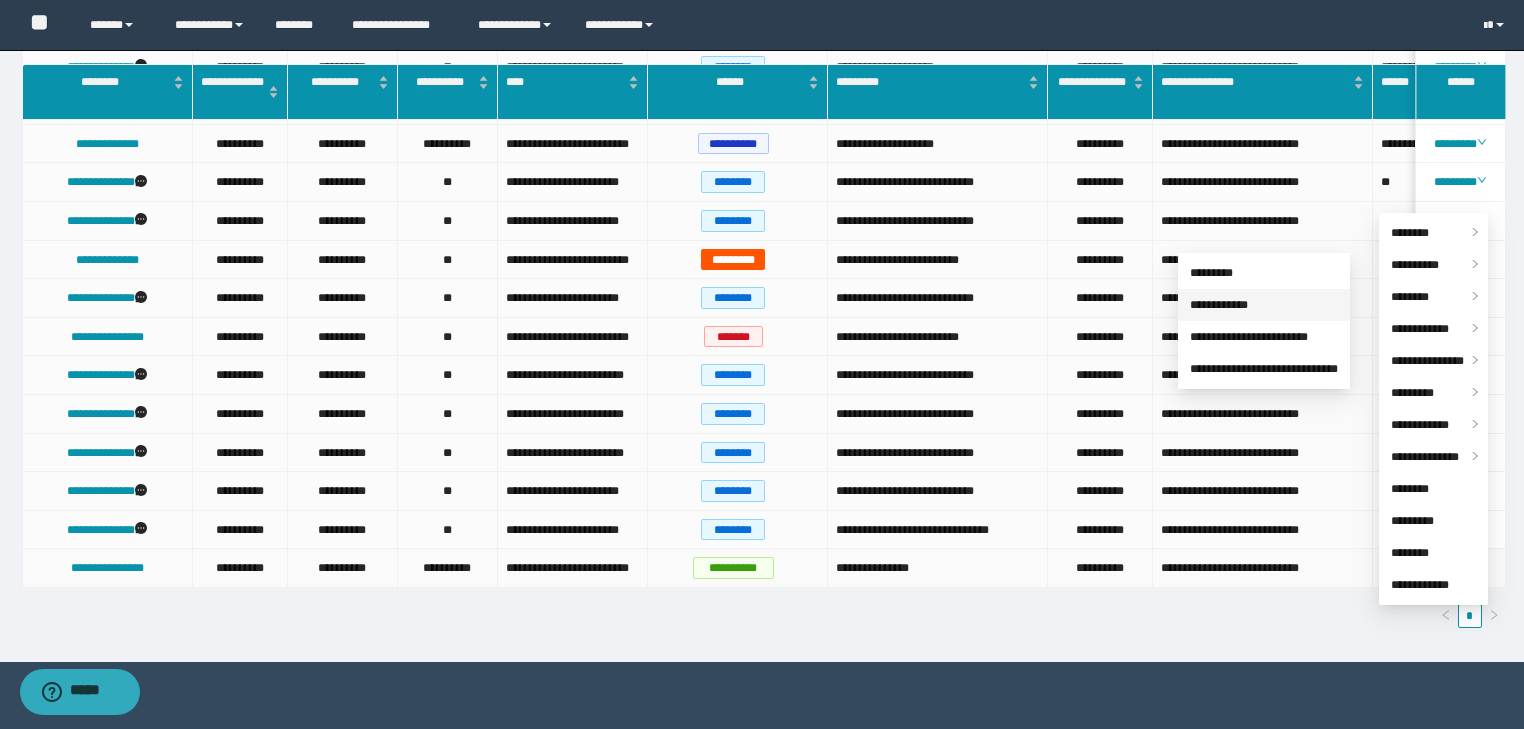 click on "**********" at bounding box center [1219, 305] 